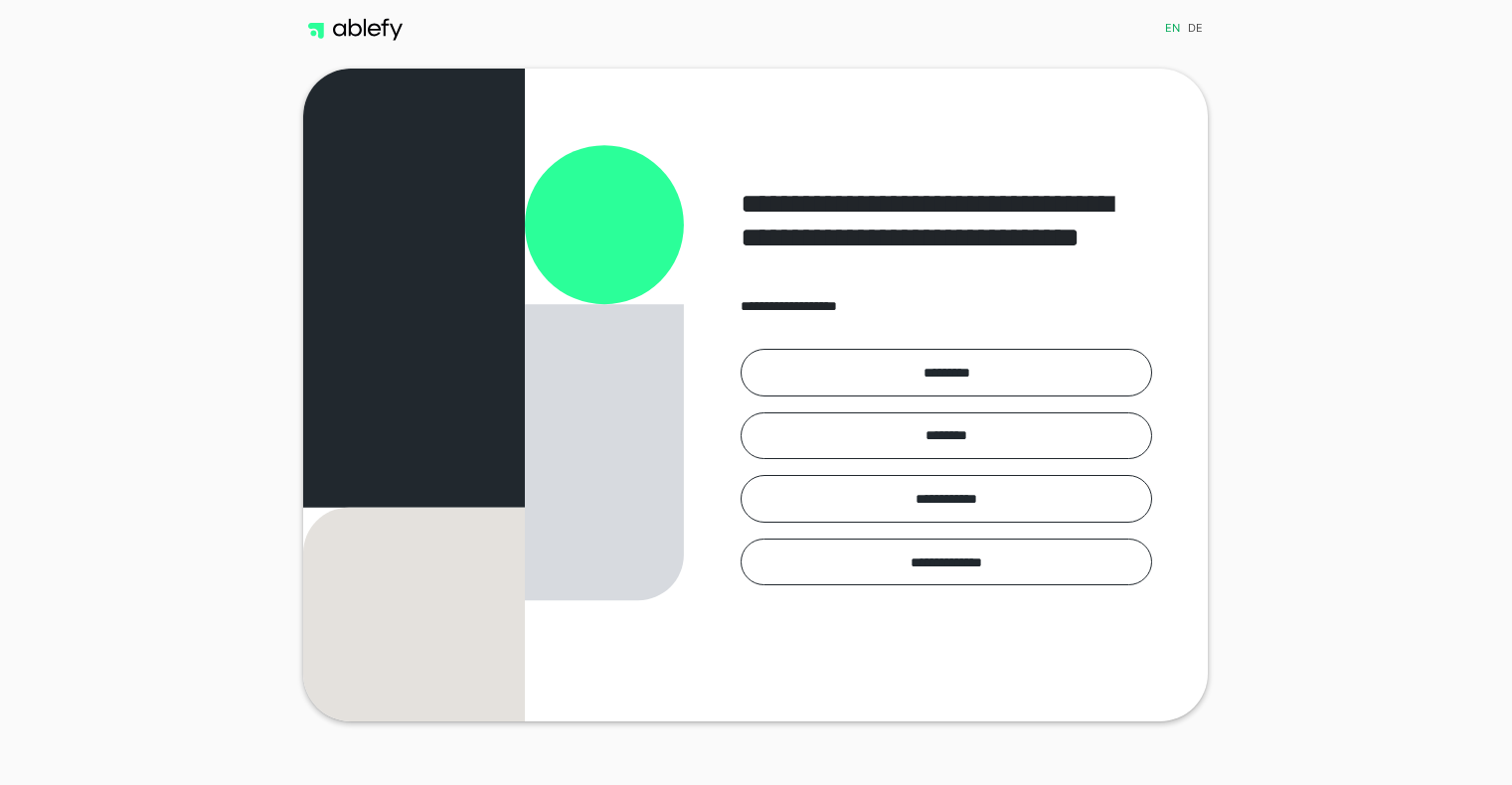scroll, scrollTop: 0, scrollLeft: 0, axis: both 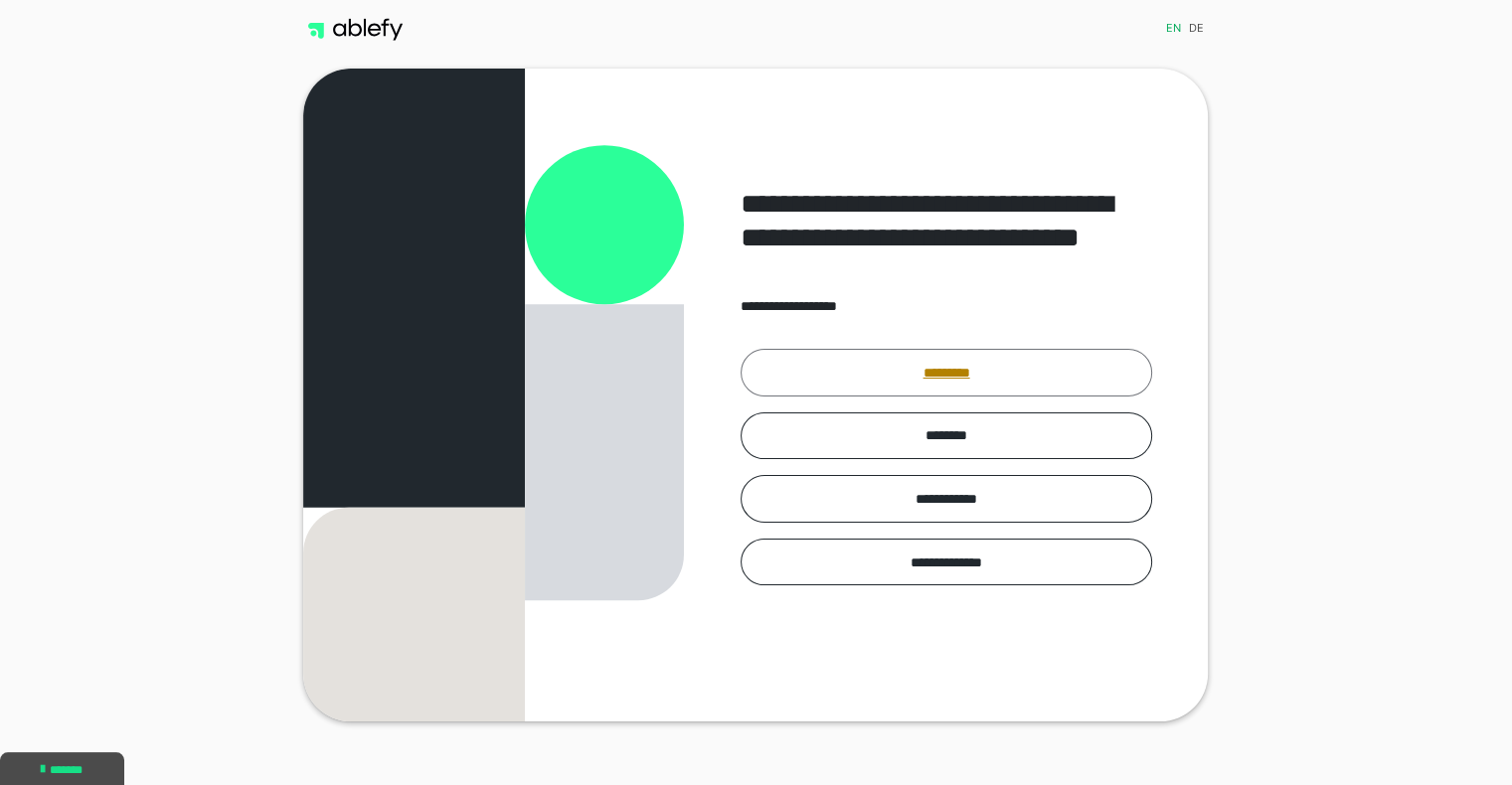 click on "*********" at bounding box center (946, 373) 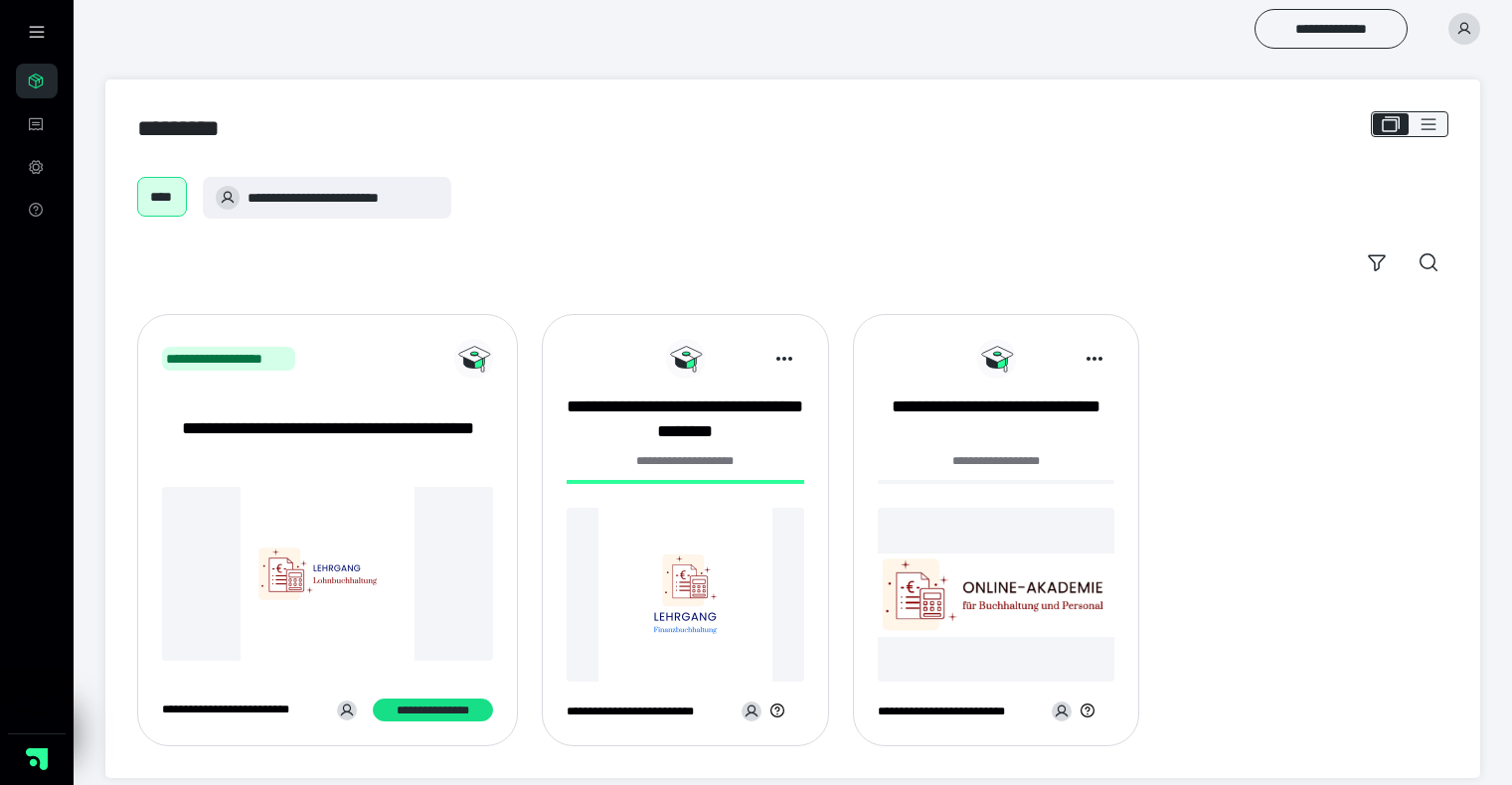 scroll, scrollTop: 0, scrollLeft: 0, axis: both 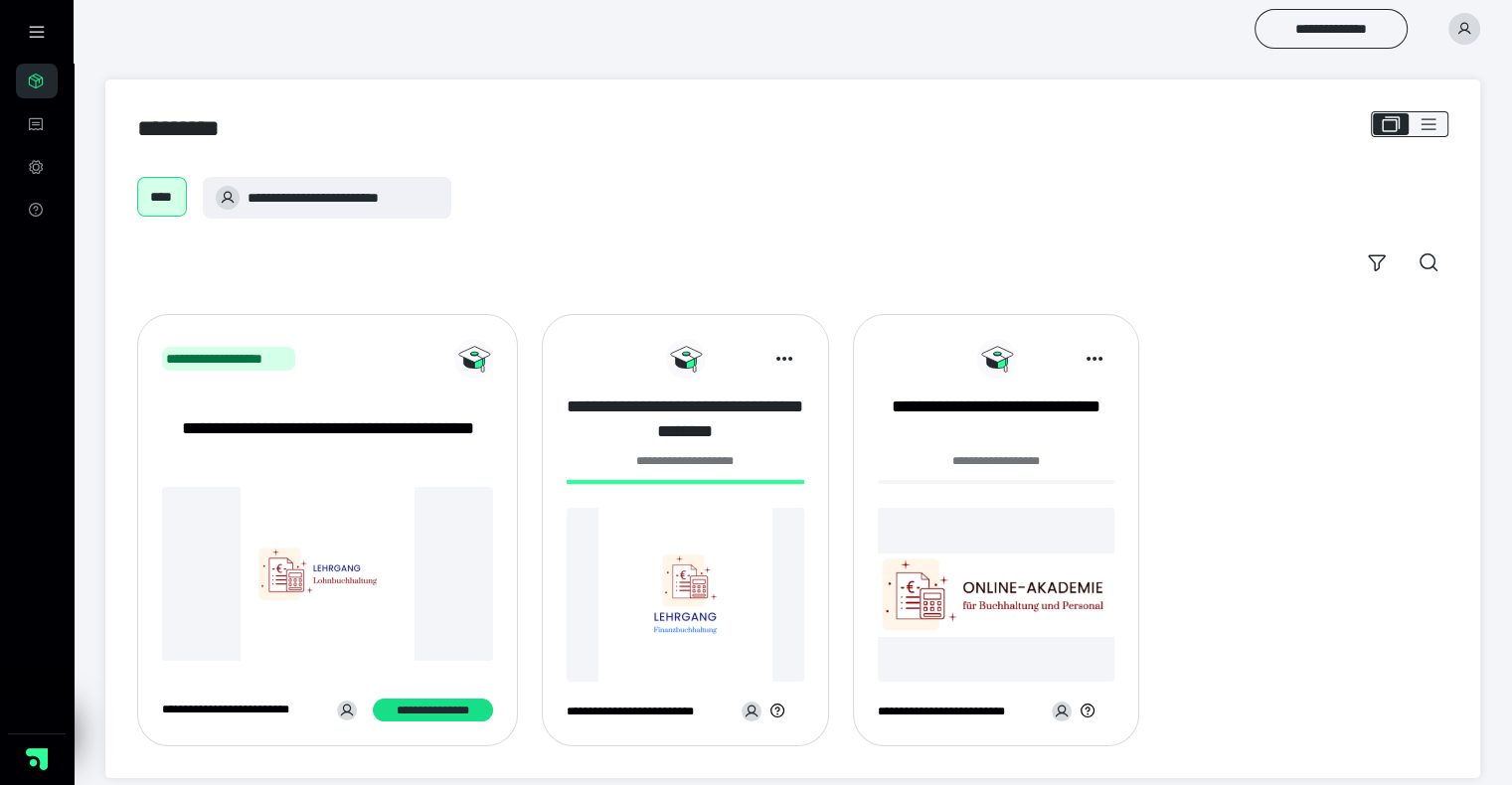 click on "**********" at bounding box center [685, 419] 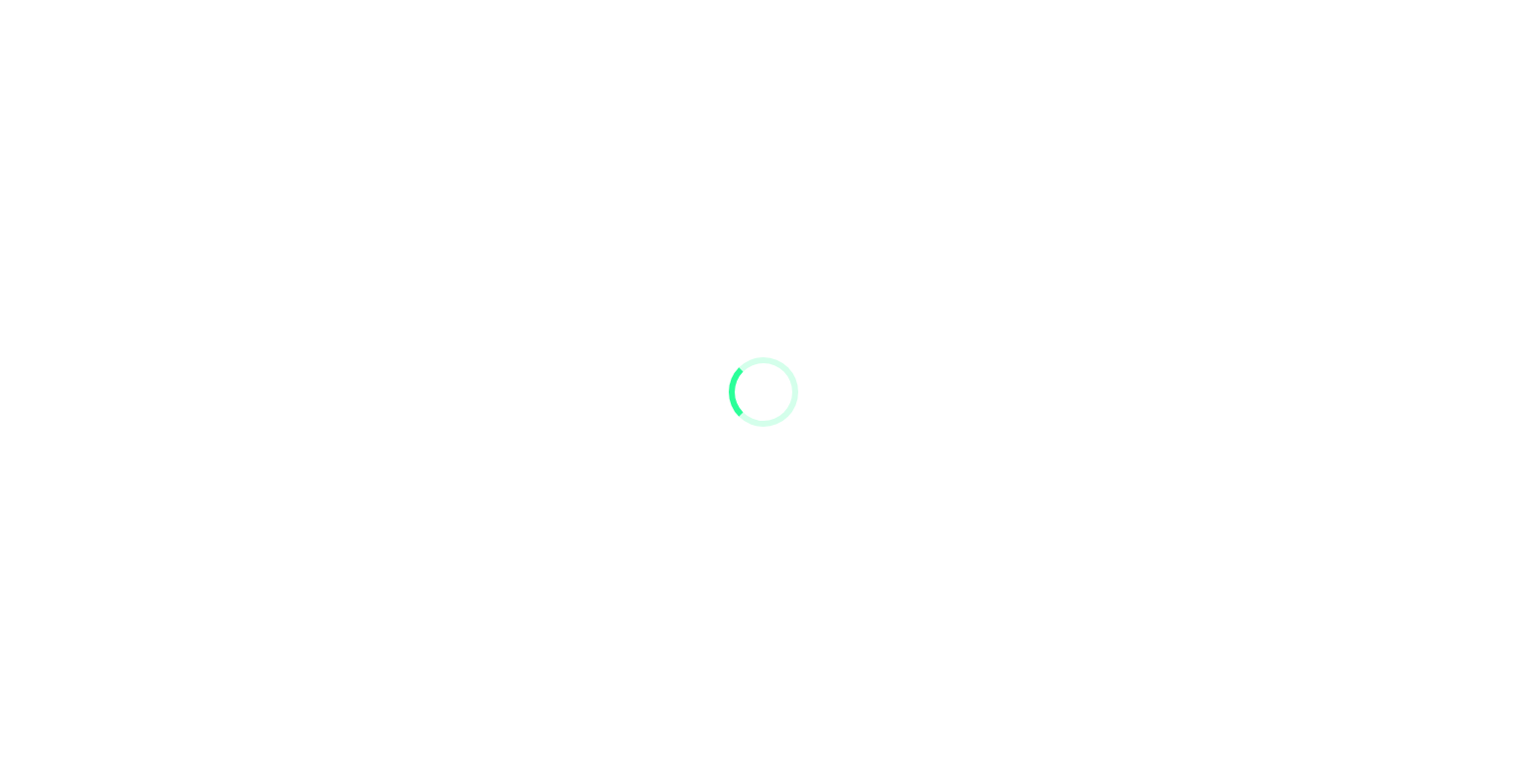 scroll, scrollTop: 0, scrollLeft: 0, axis: both 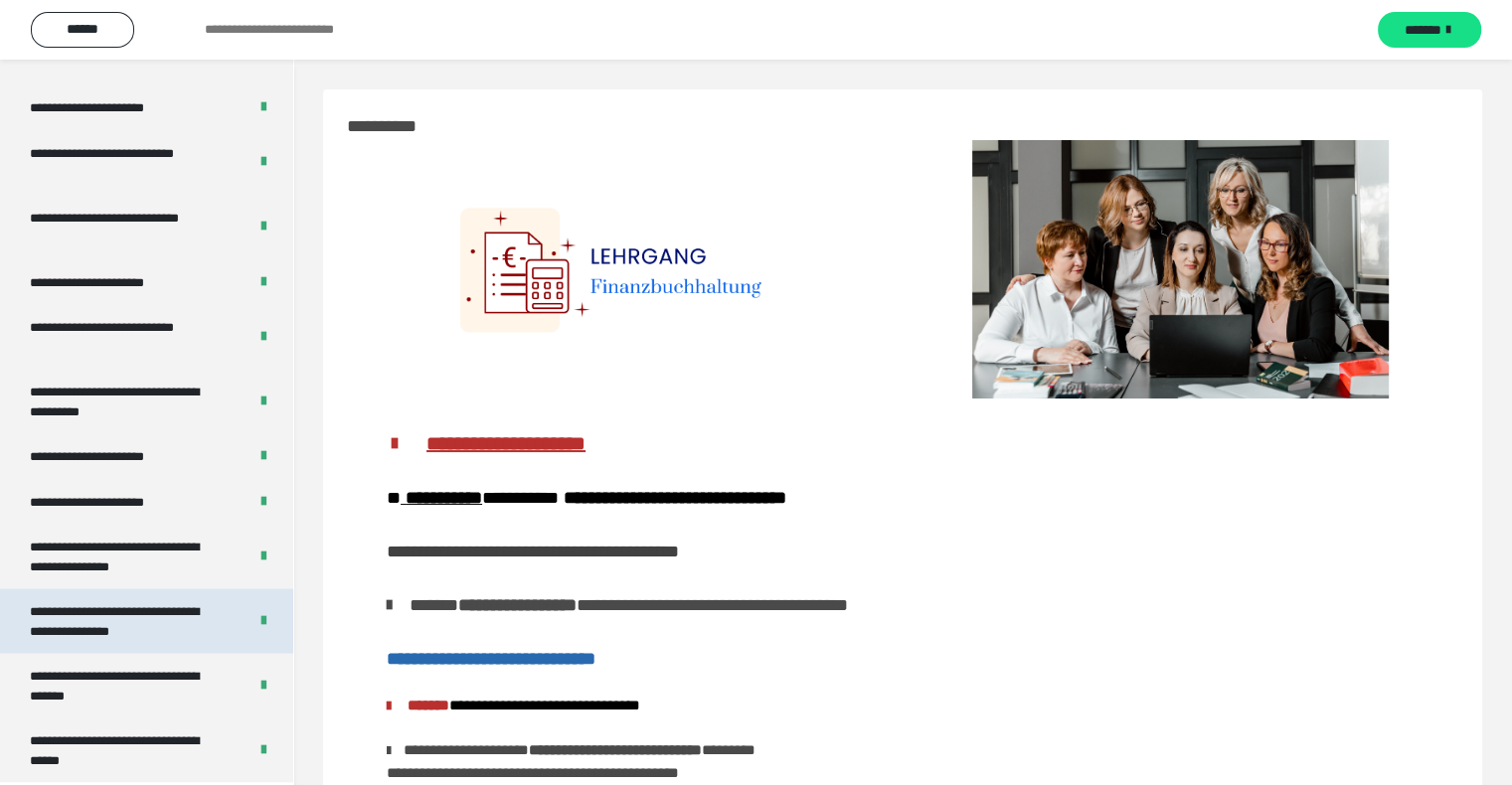click on "**********" at bounding box center (123, 621) 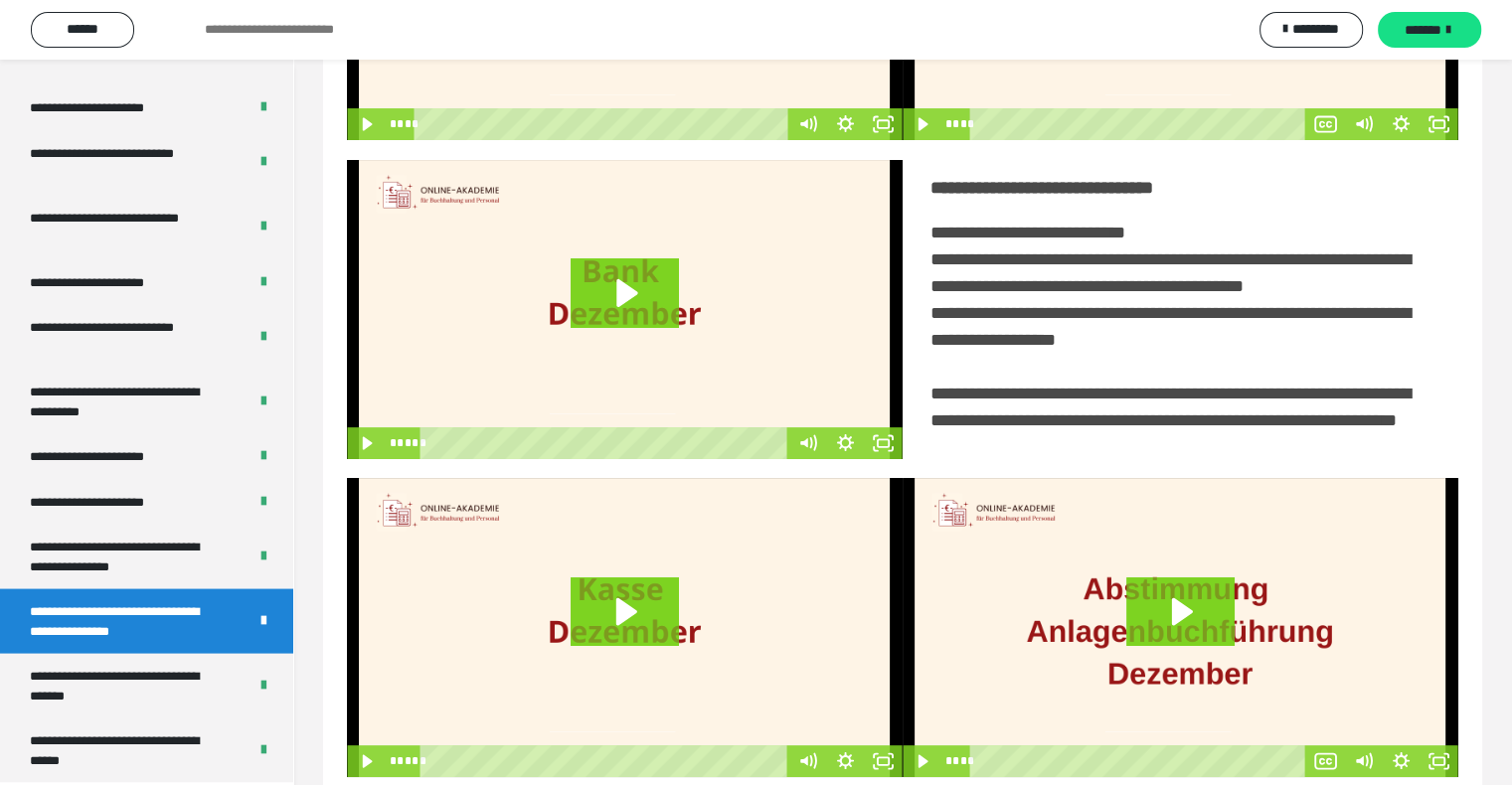 scroll, scrollTop: 304, scrollLeft: 0, axis: vertical 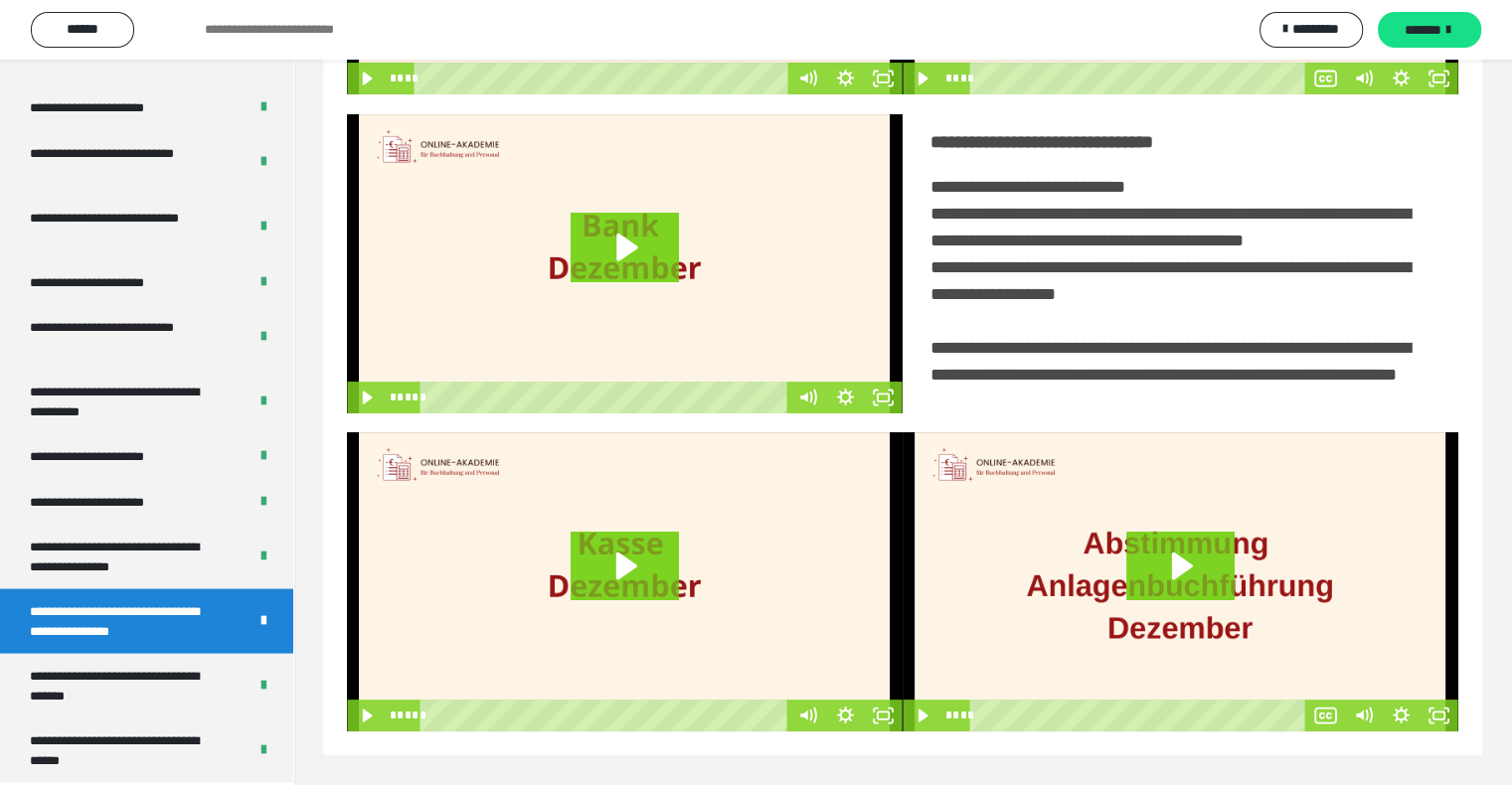 click at bounding box center (1180, 581) 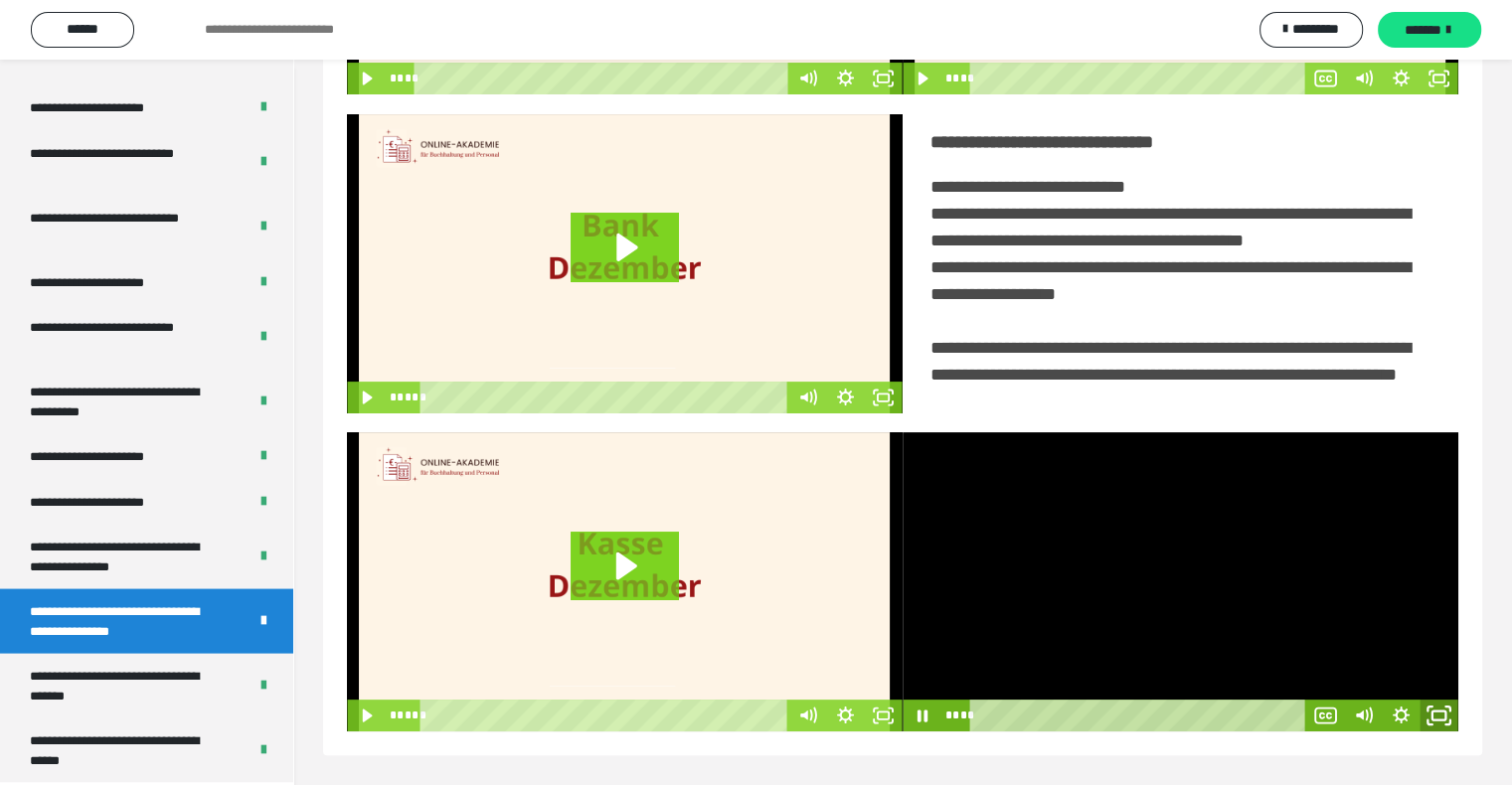 click 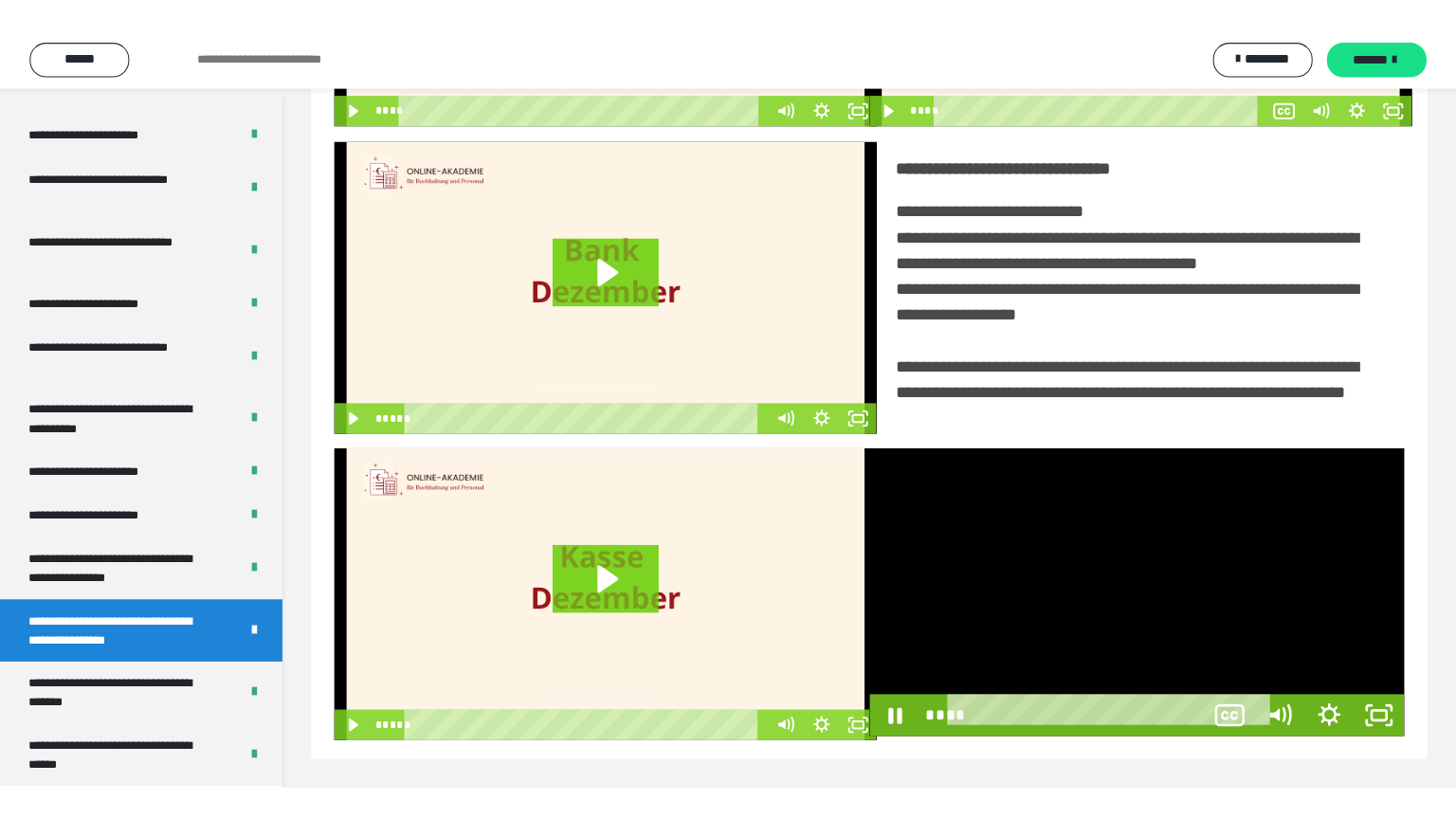 scroll, scrollTop: 317, scrollLeft: 0, axis: vertical 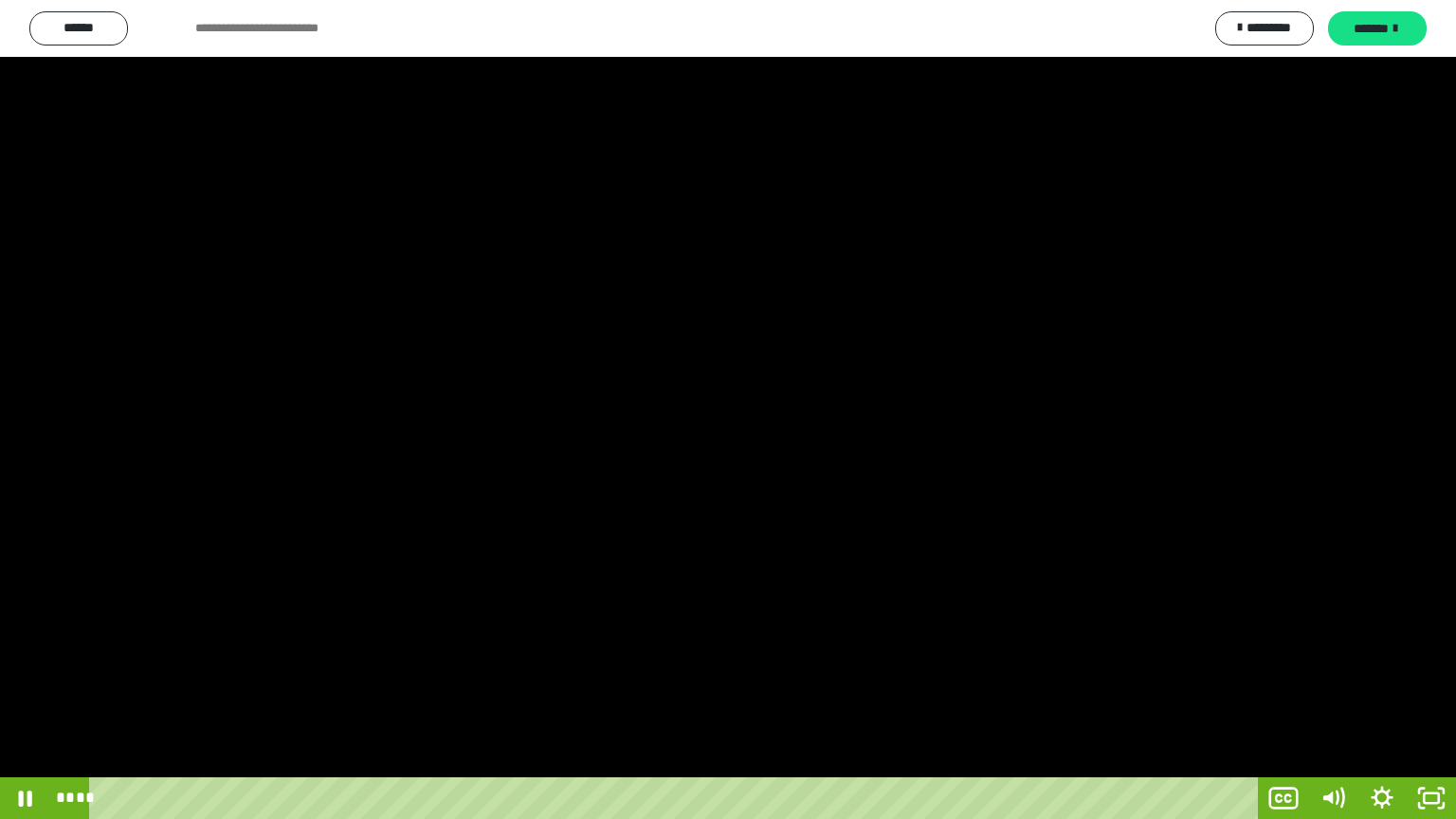 type 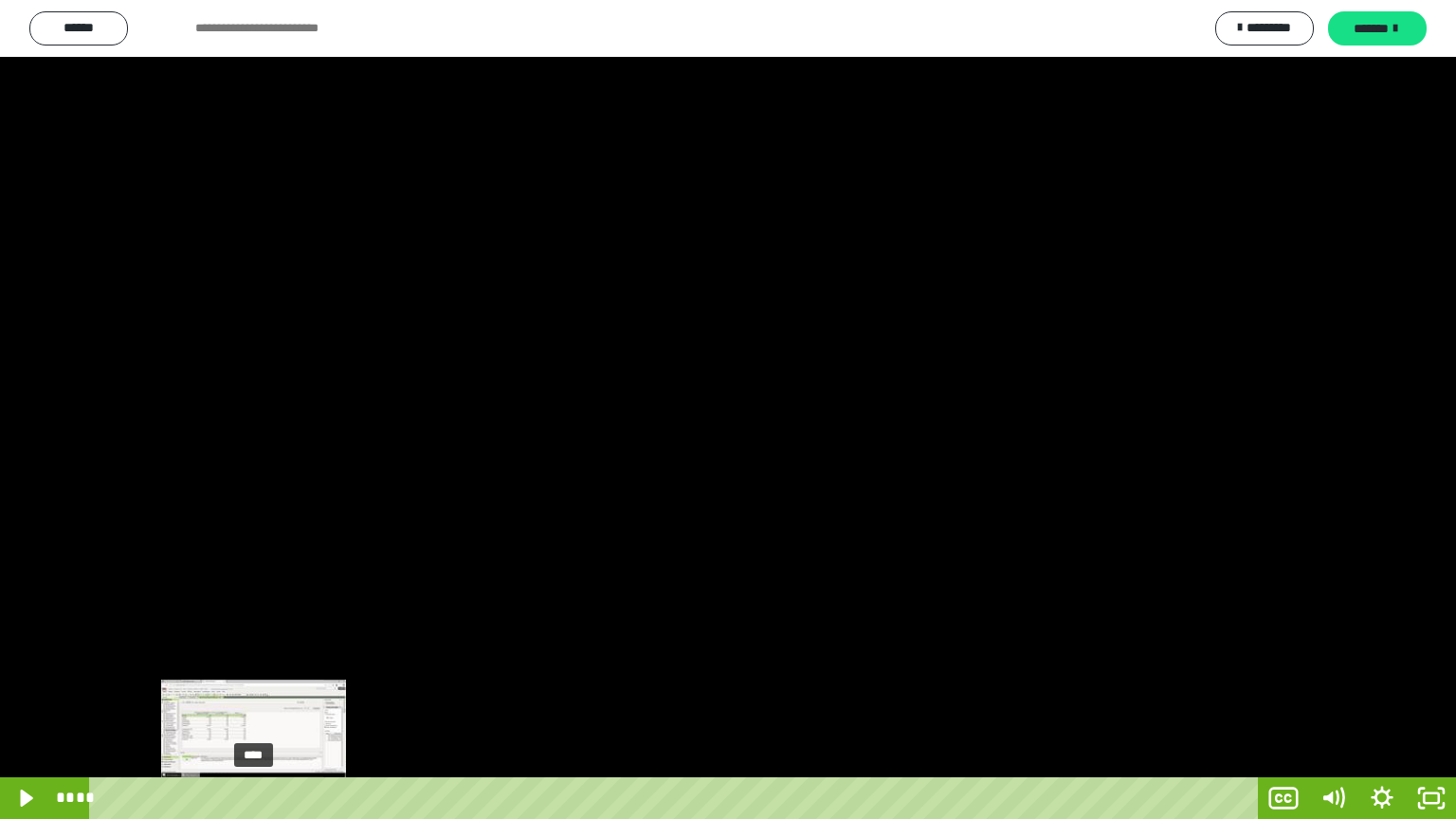 click on "****" at bounding box center [677, 798] 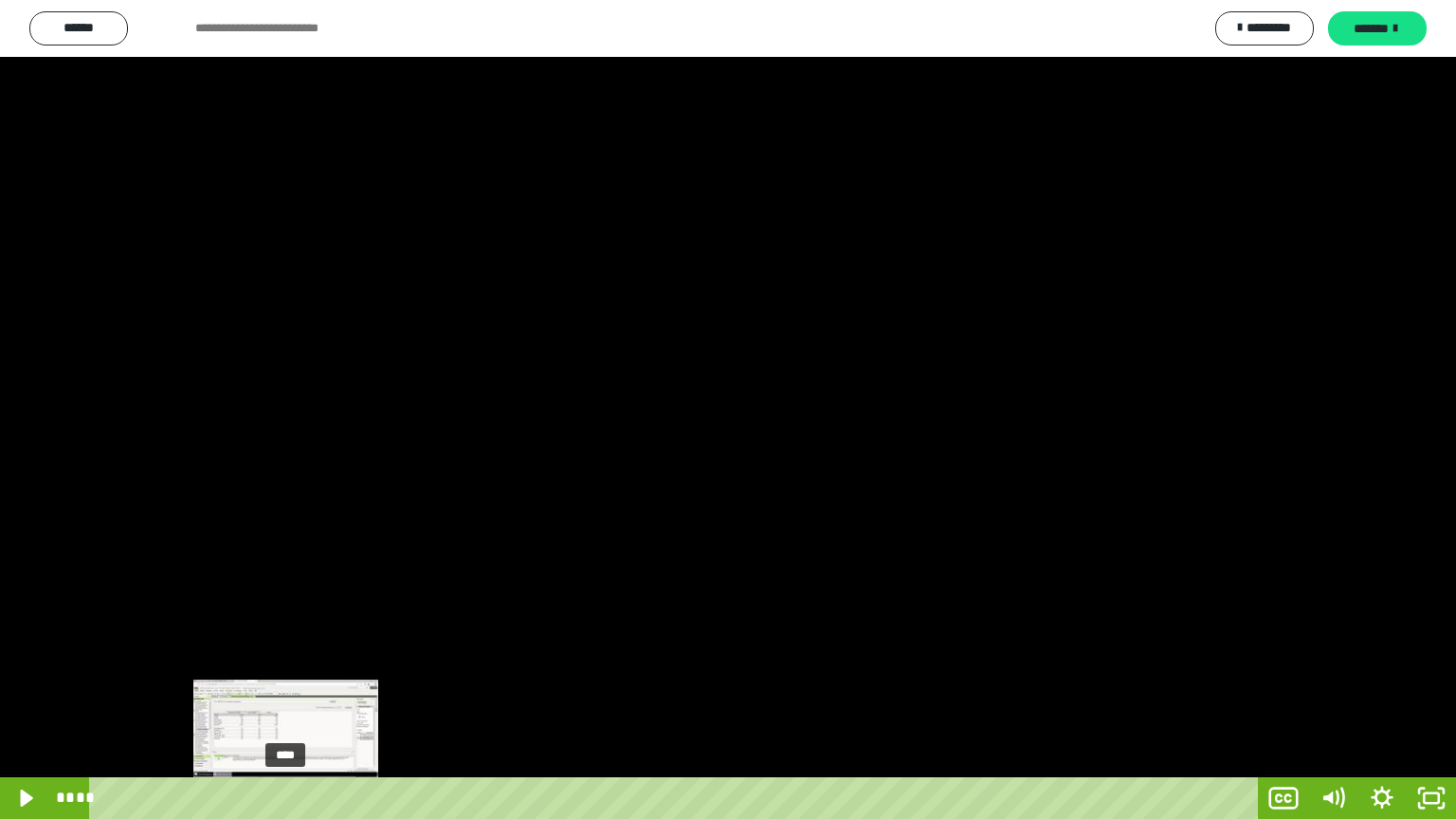 click on "****" at bounding box center (677, 798) 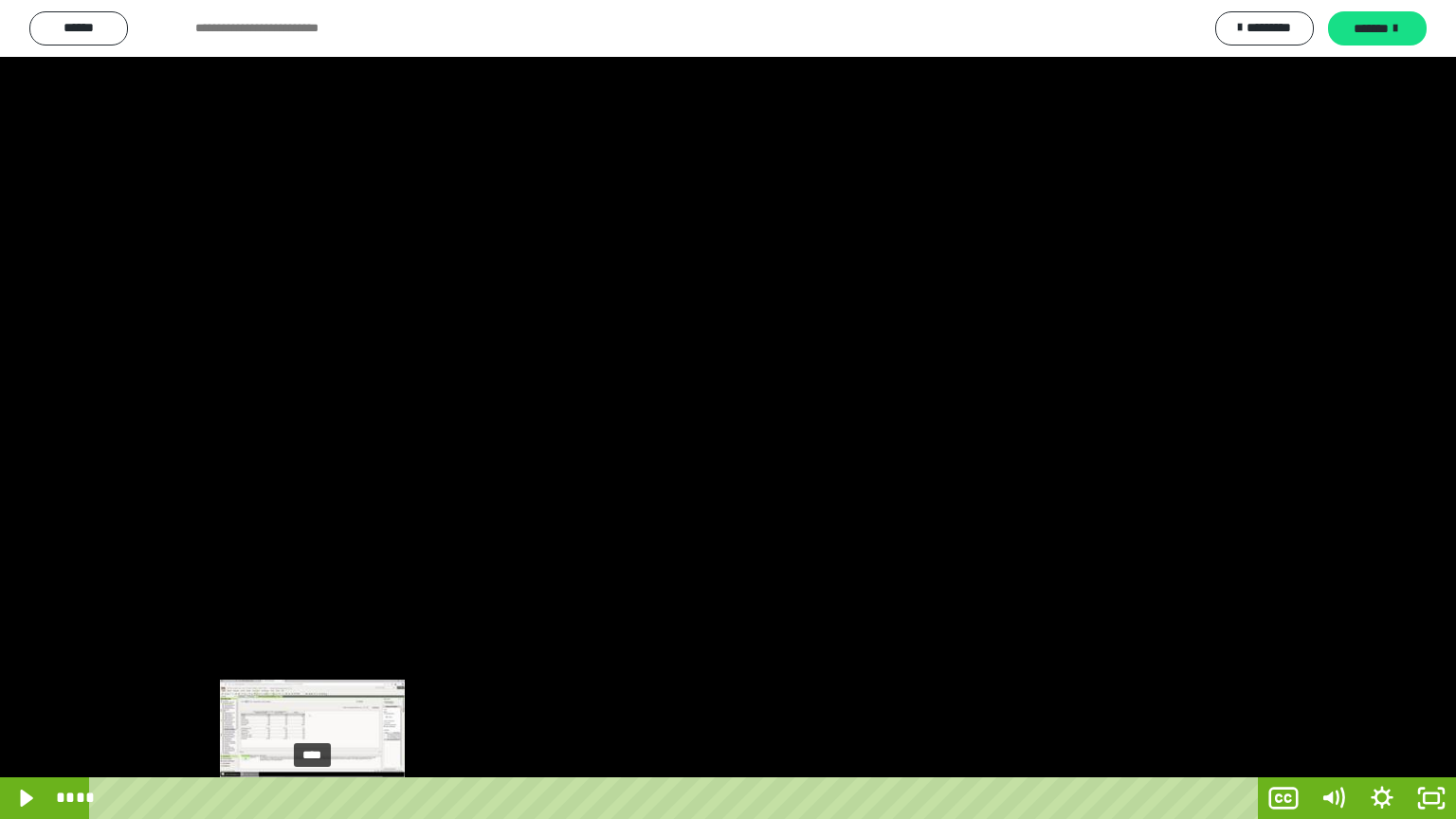 click on "****" at bounding box center (677, 798) 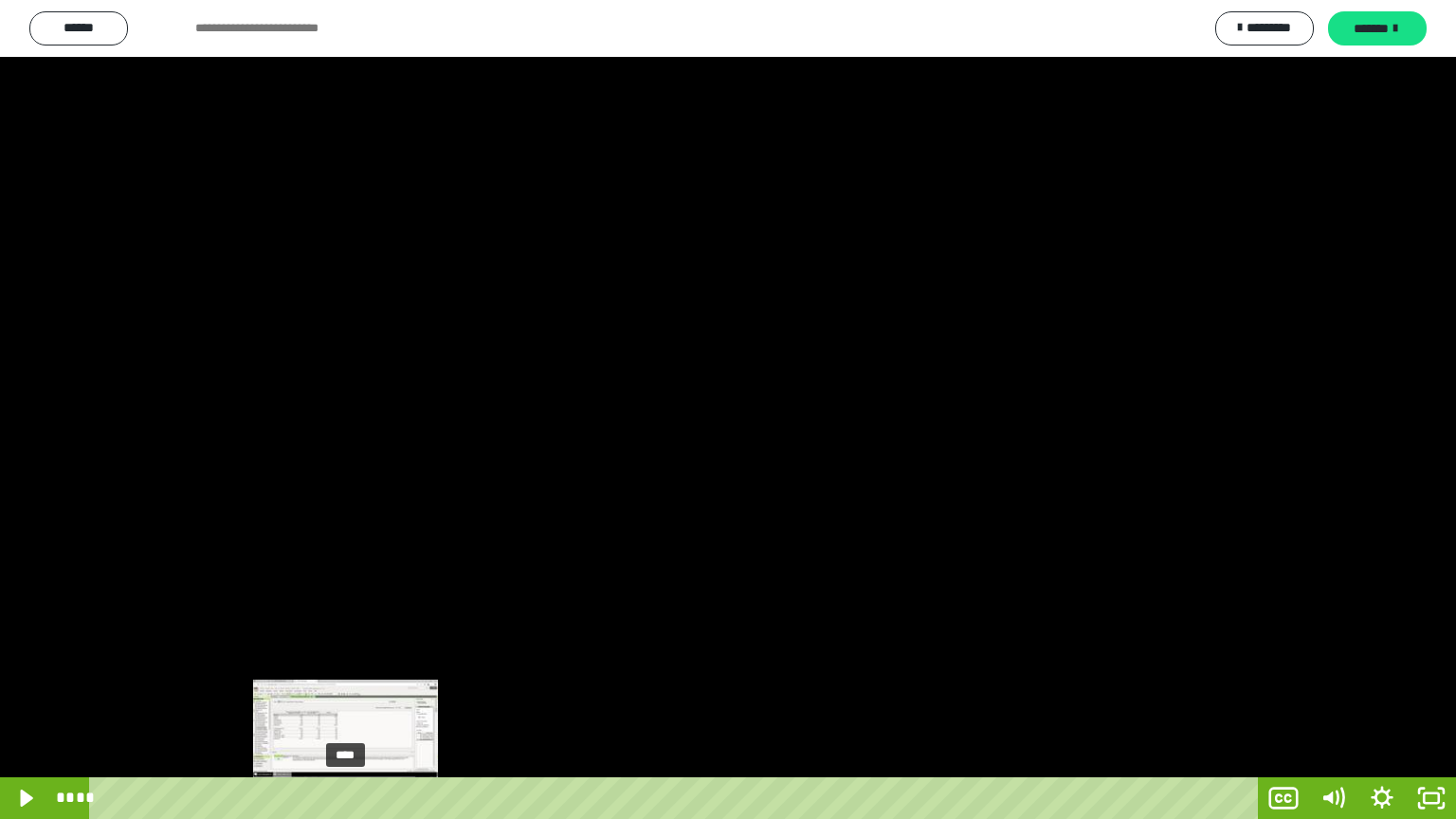 click on "****" at bounding box center (677, 798) 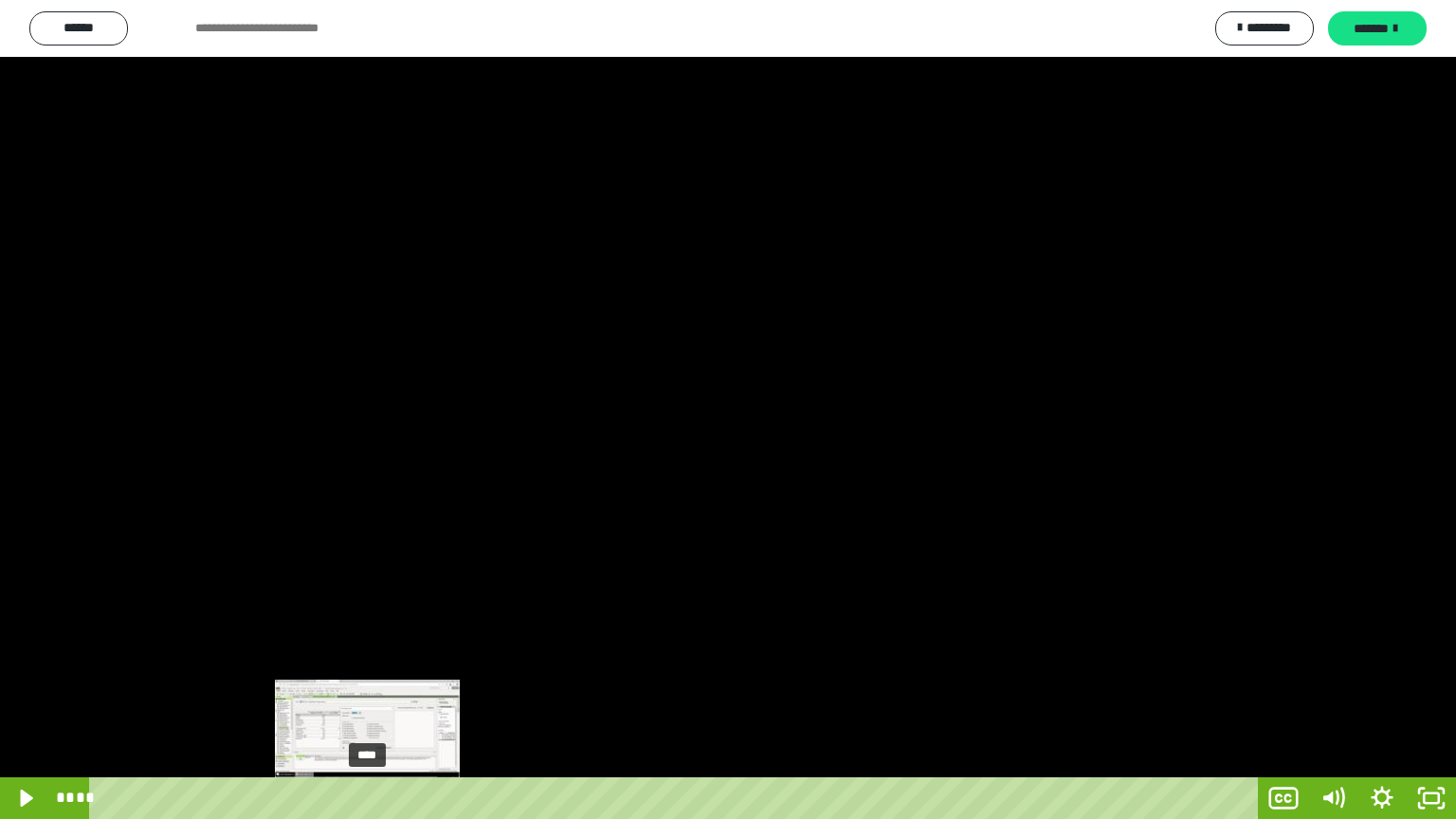 click on "****" at bounding box center [677, 798] 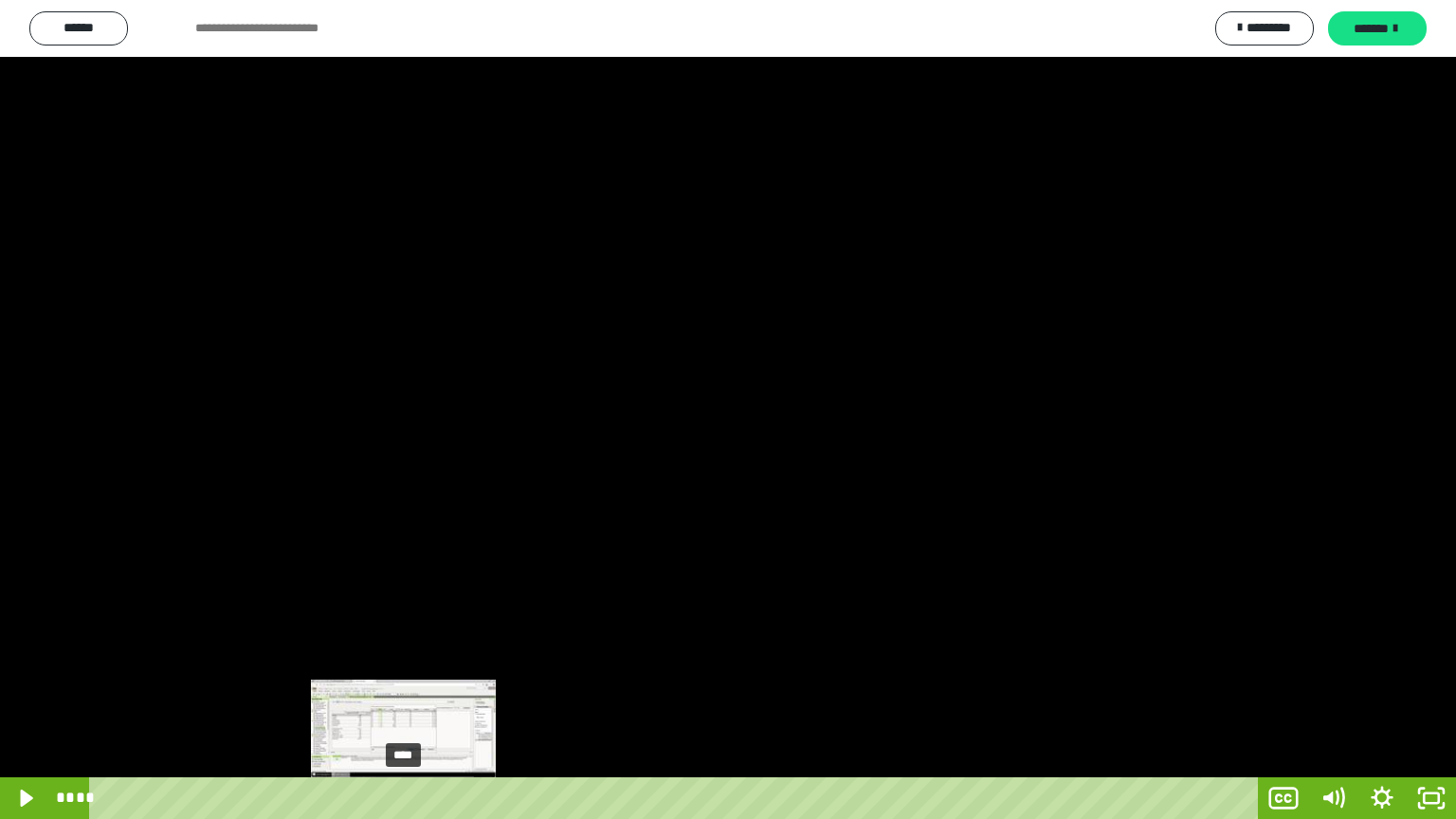 click on "****" at bounding box center (677, 798) 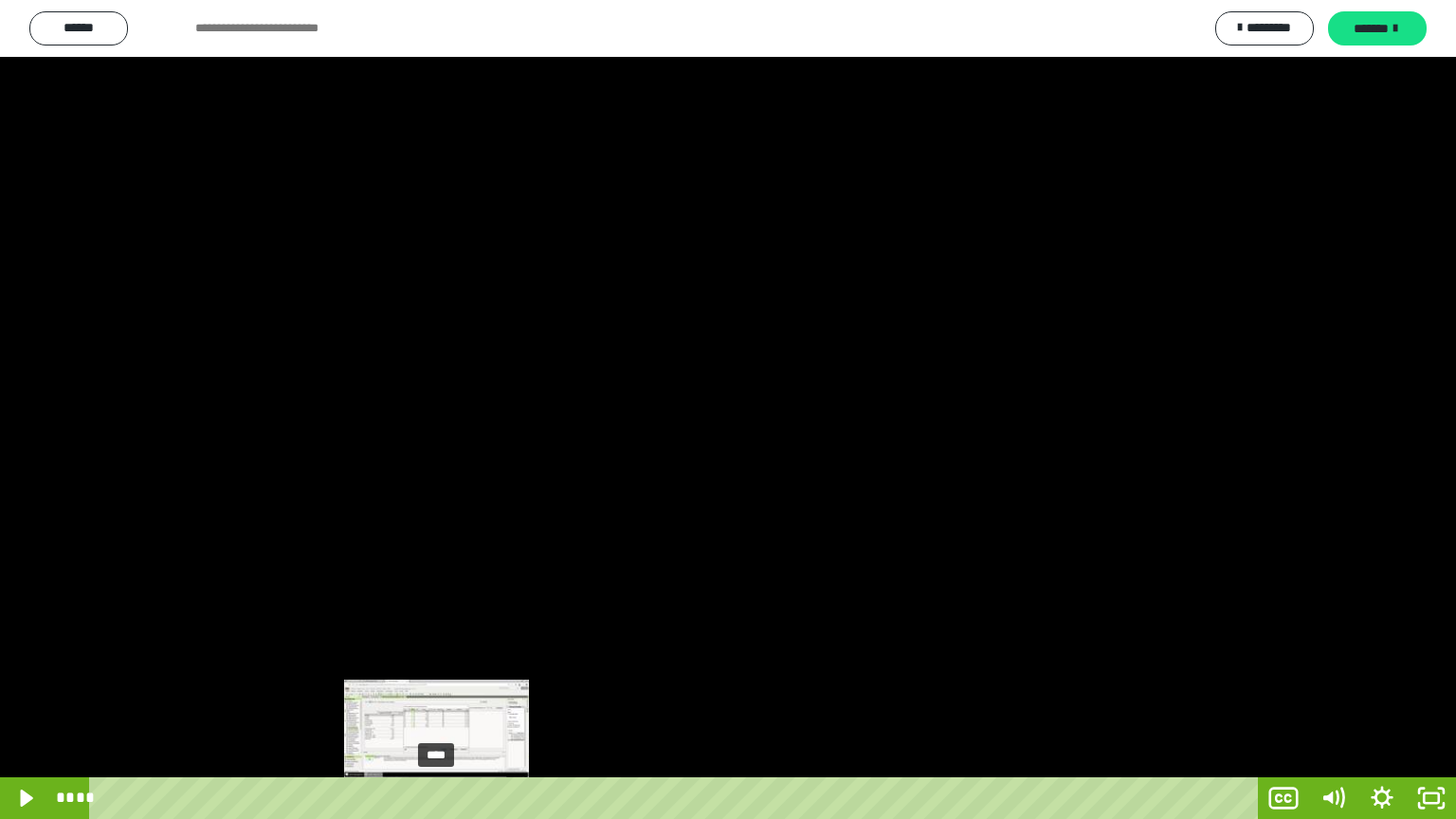 click on "****" at bounding box center [677, 798] 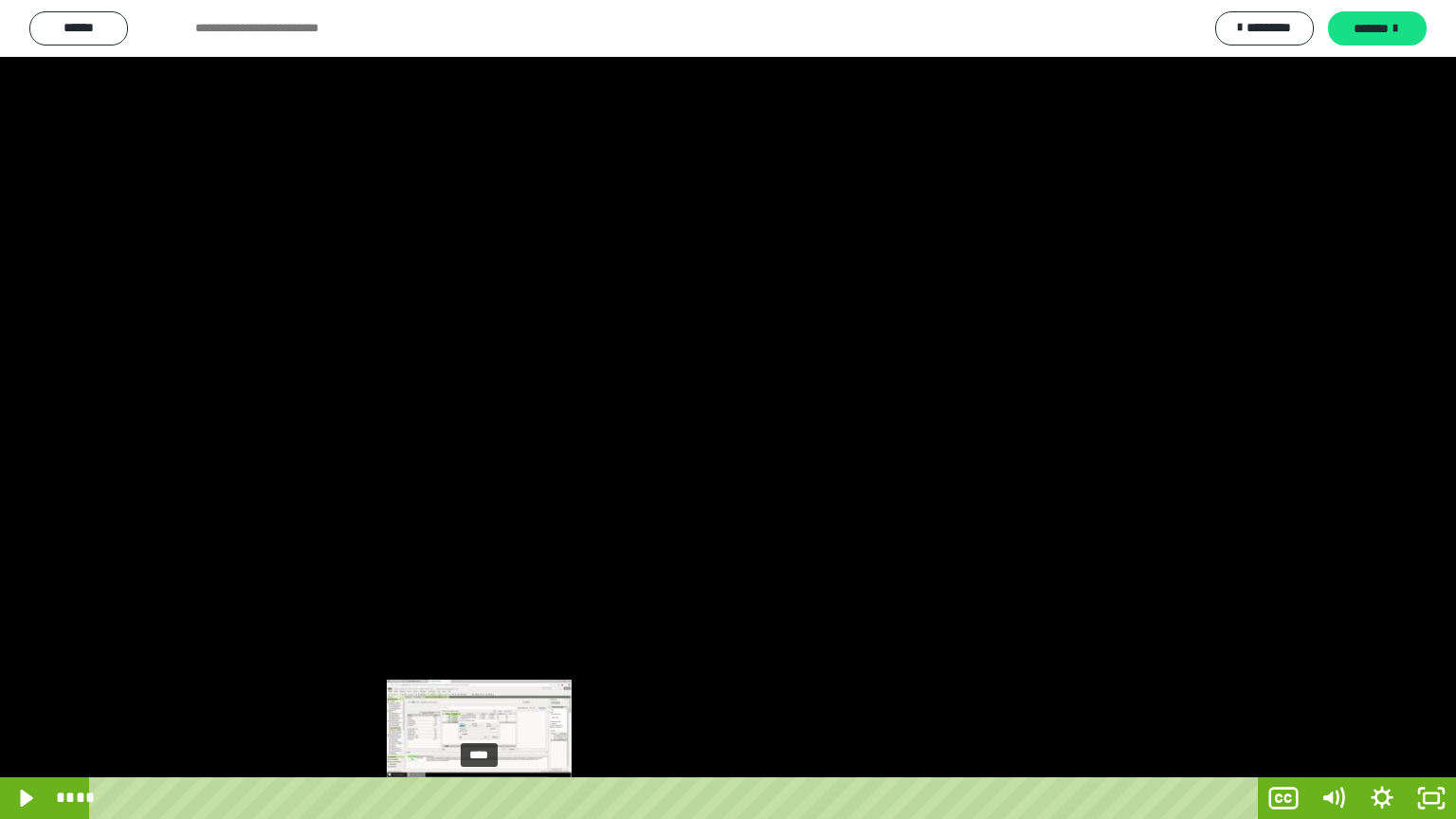 click on "****" at bounding box center (677, 798) 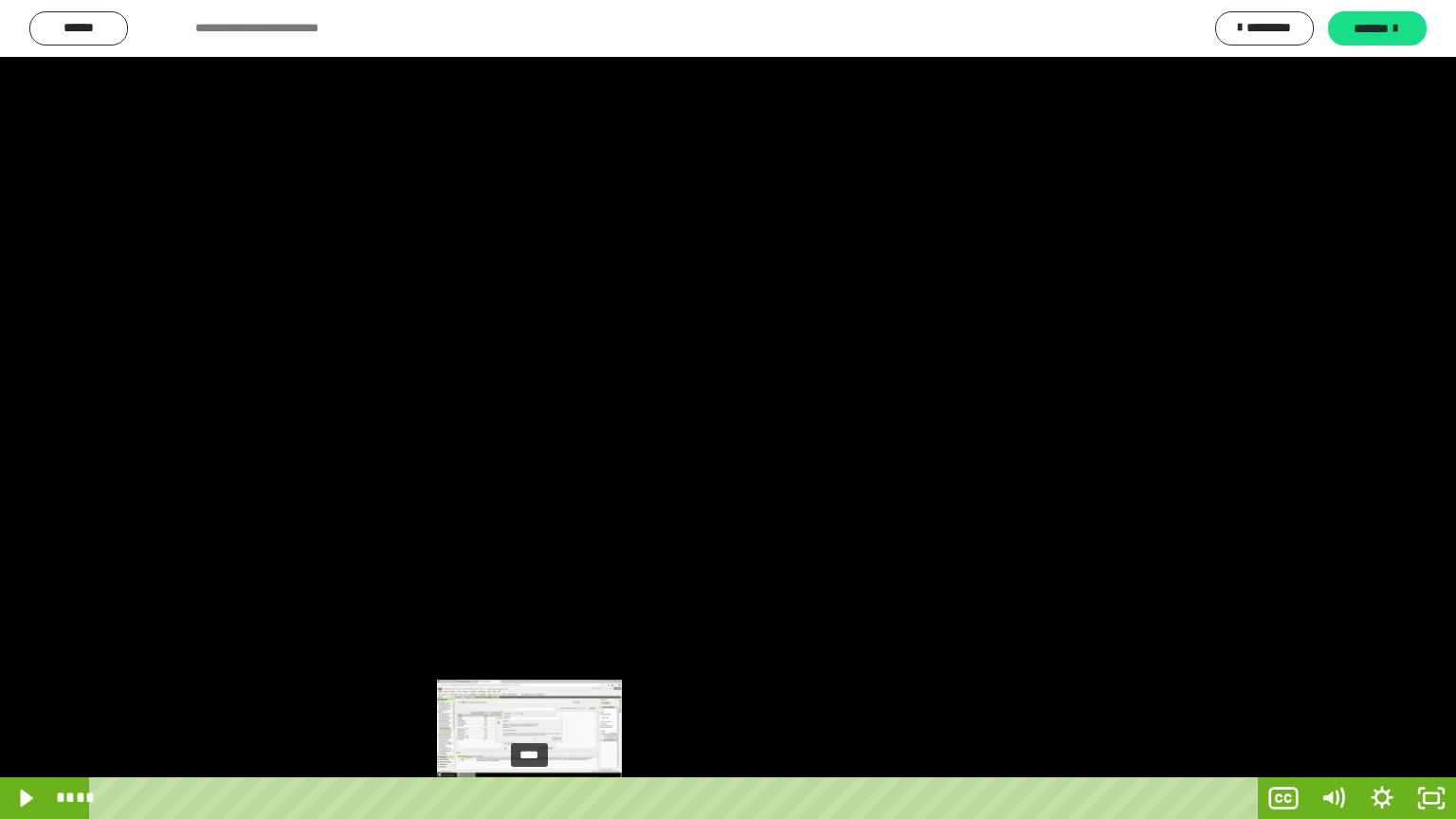 click on "****" at bounding box center [677, 798] 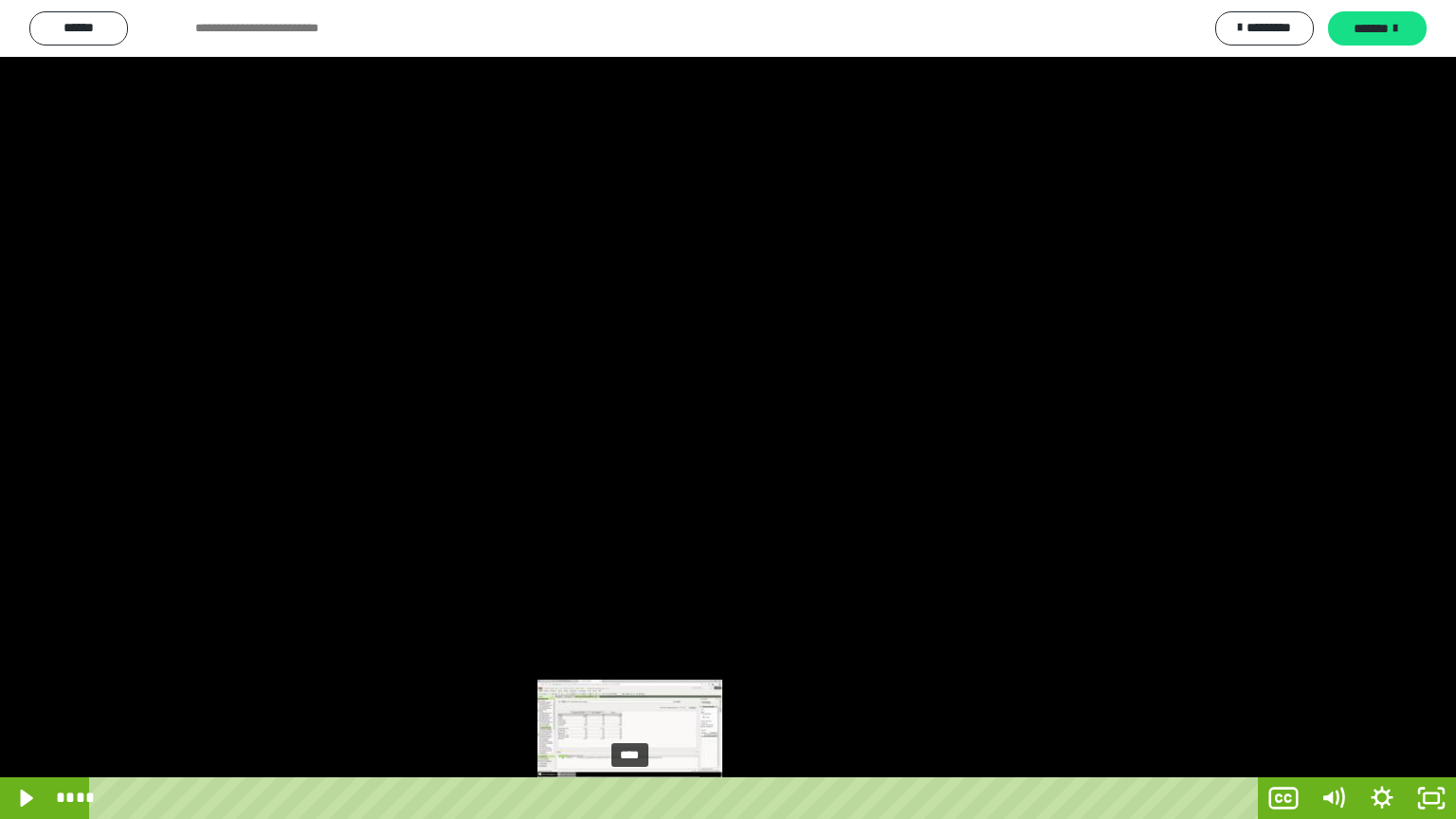 click on "****" at bounding box center [677, 798] 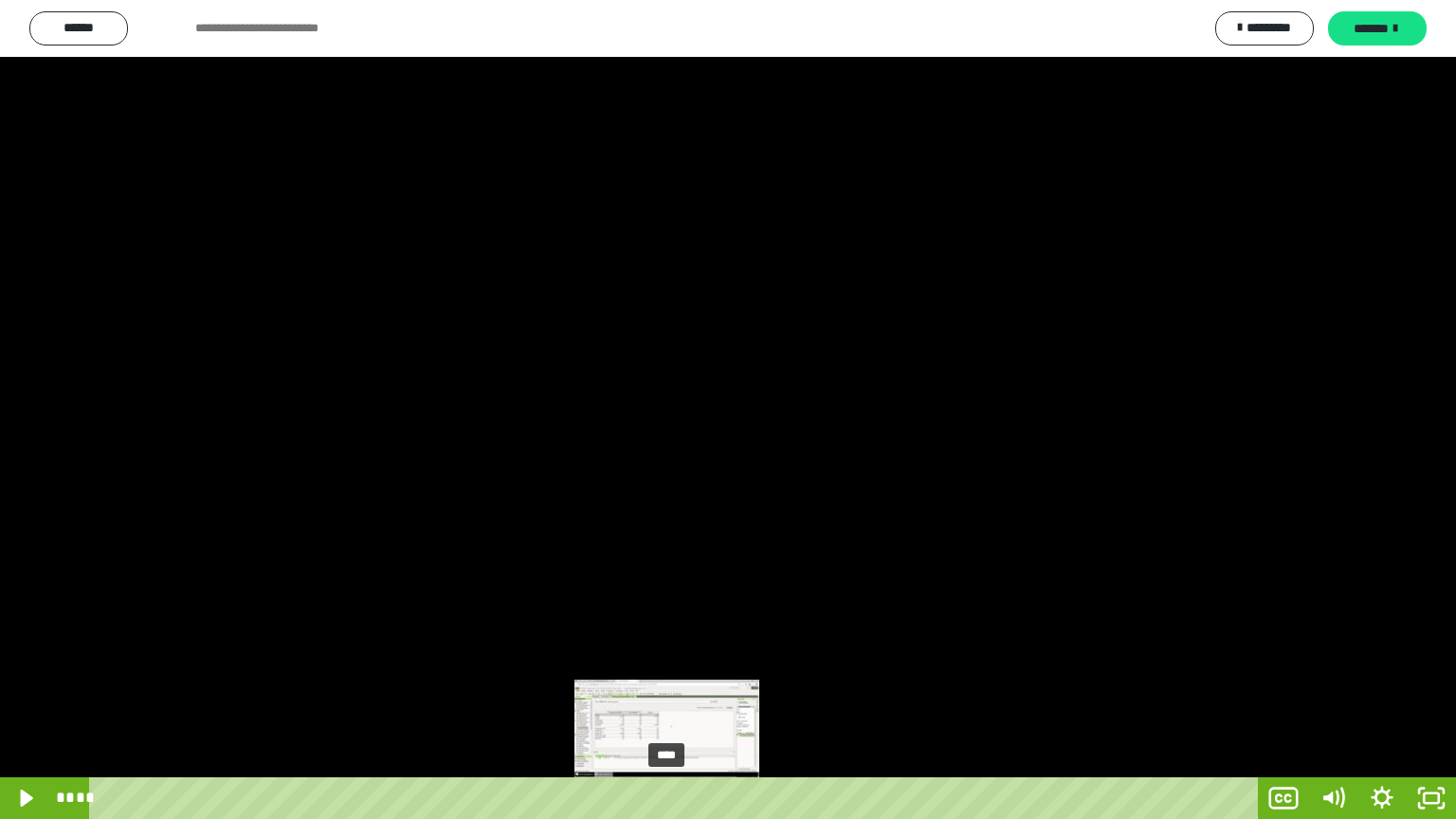 click on "****" at bounding box center [677, 798] 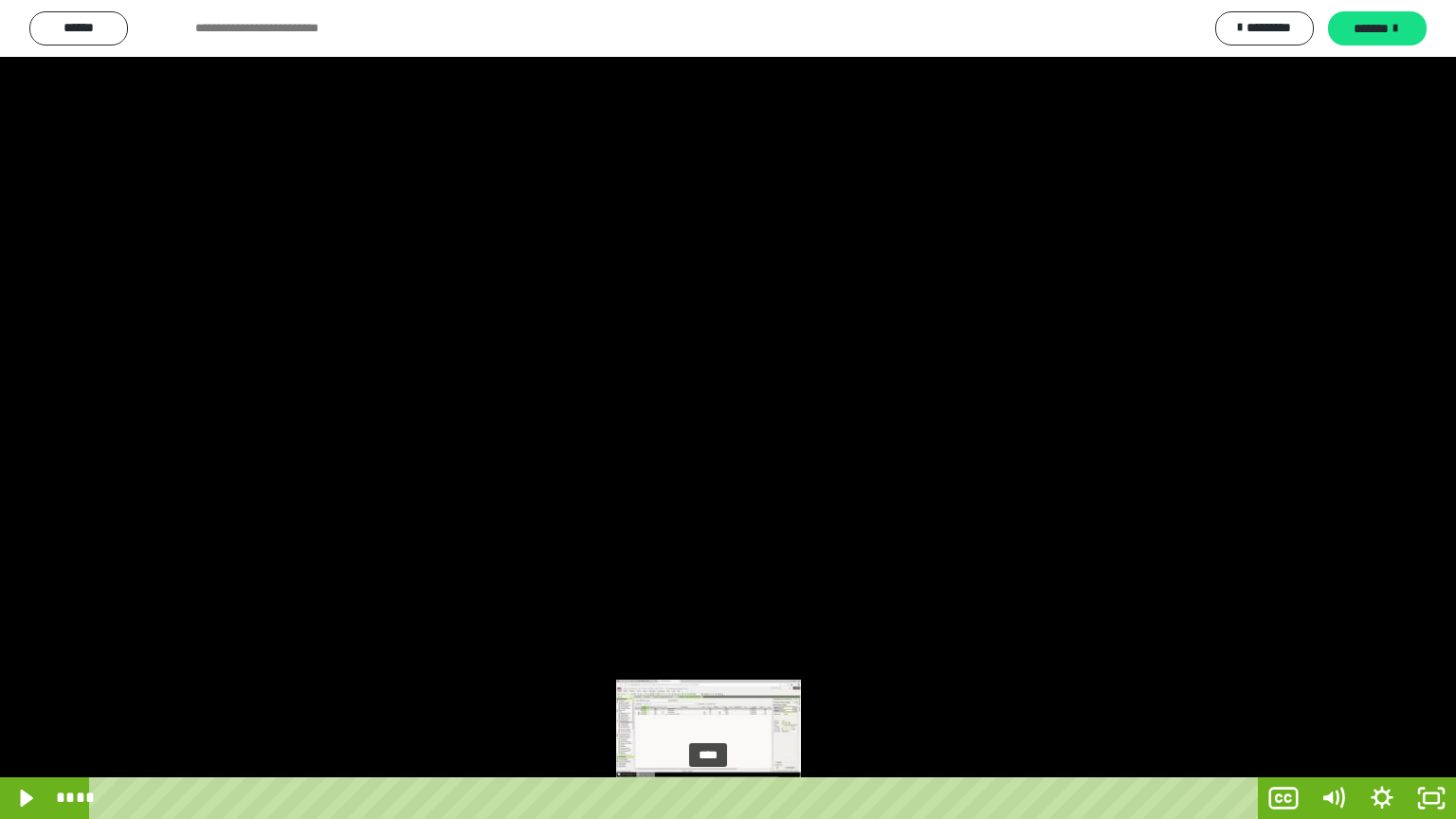 click on "****" at bounding box center (677, 798) 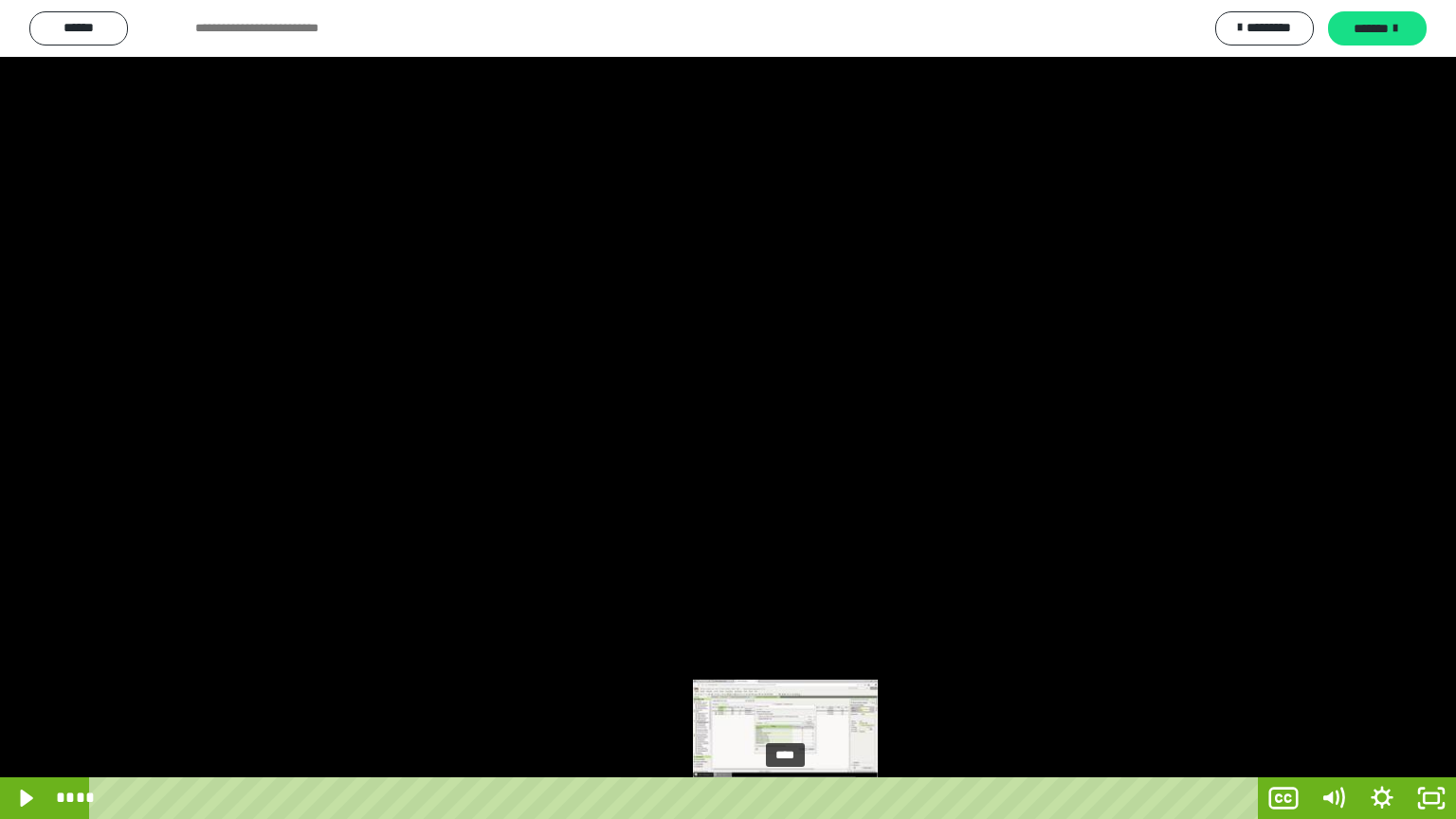 click on "****" at bounding box center (677, 798) 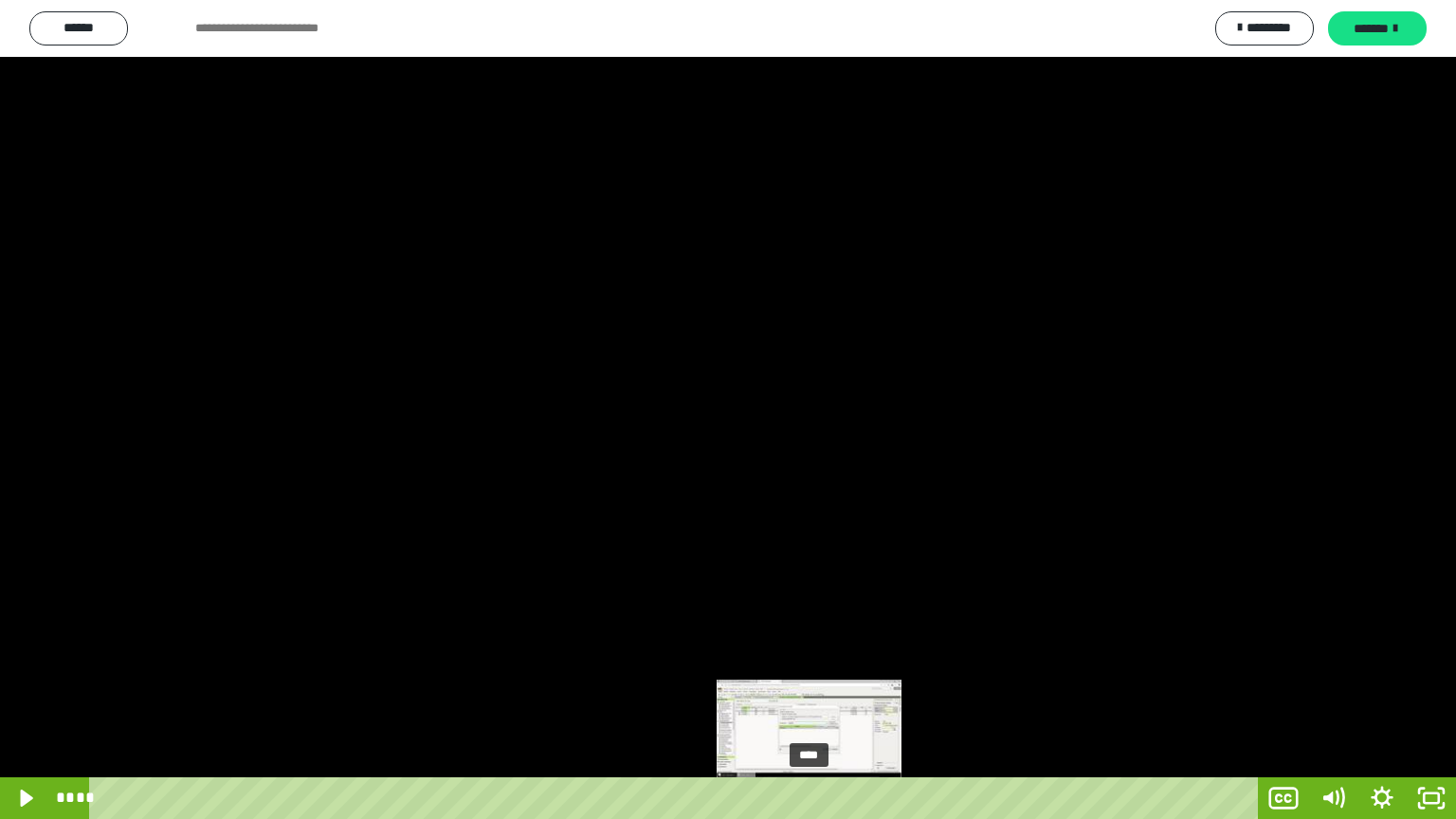 click on "****" at bounding box center [677, 798] 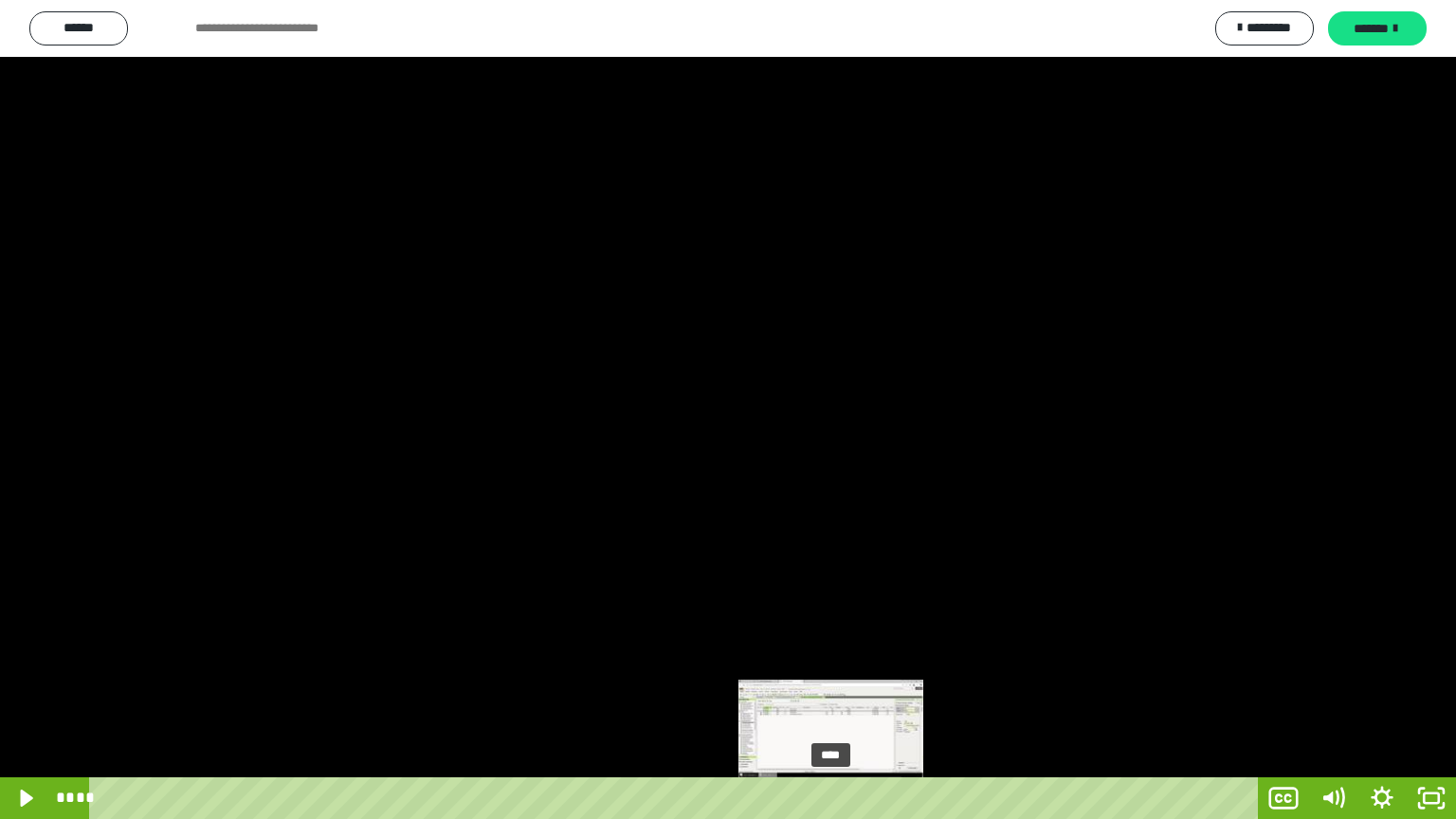 click on "****" at bounding box center [677, 798] 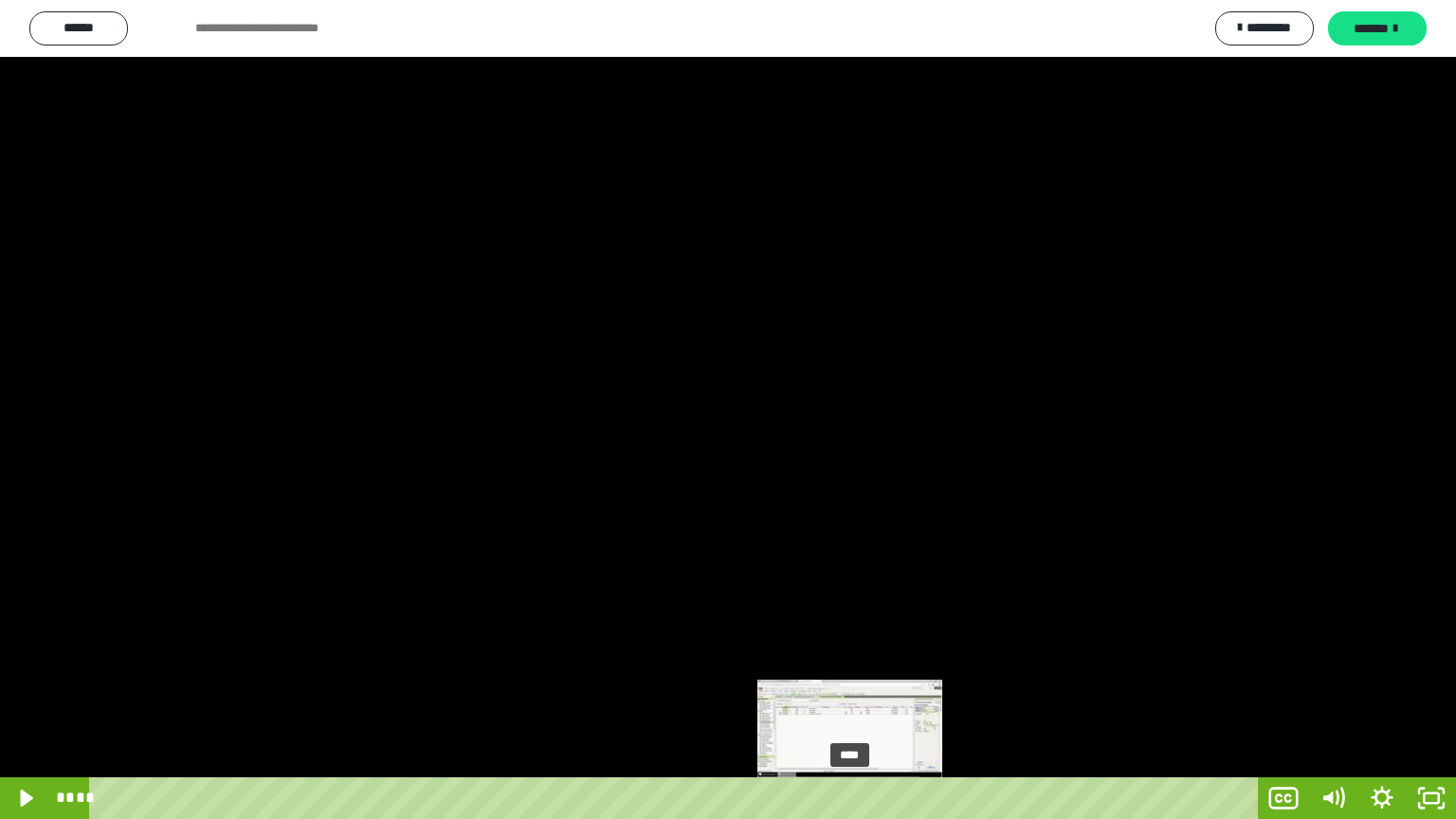click on "****" at bounding box center (677, 798) 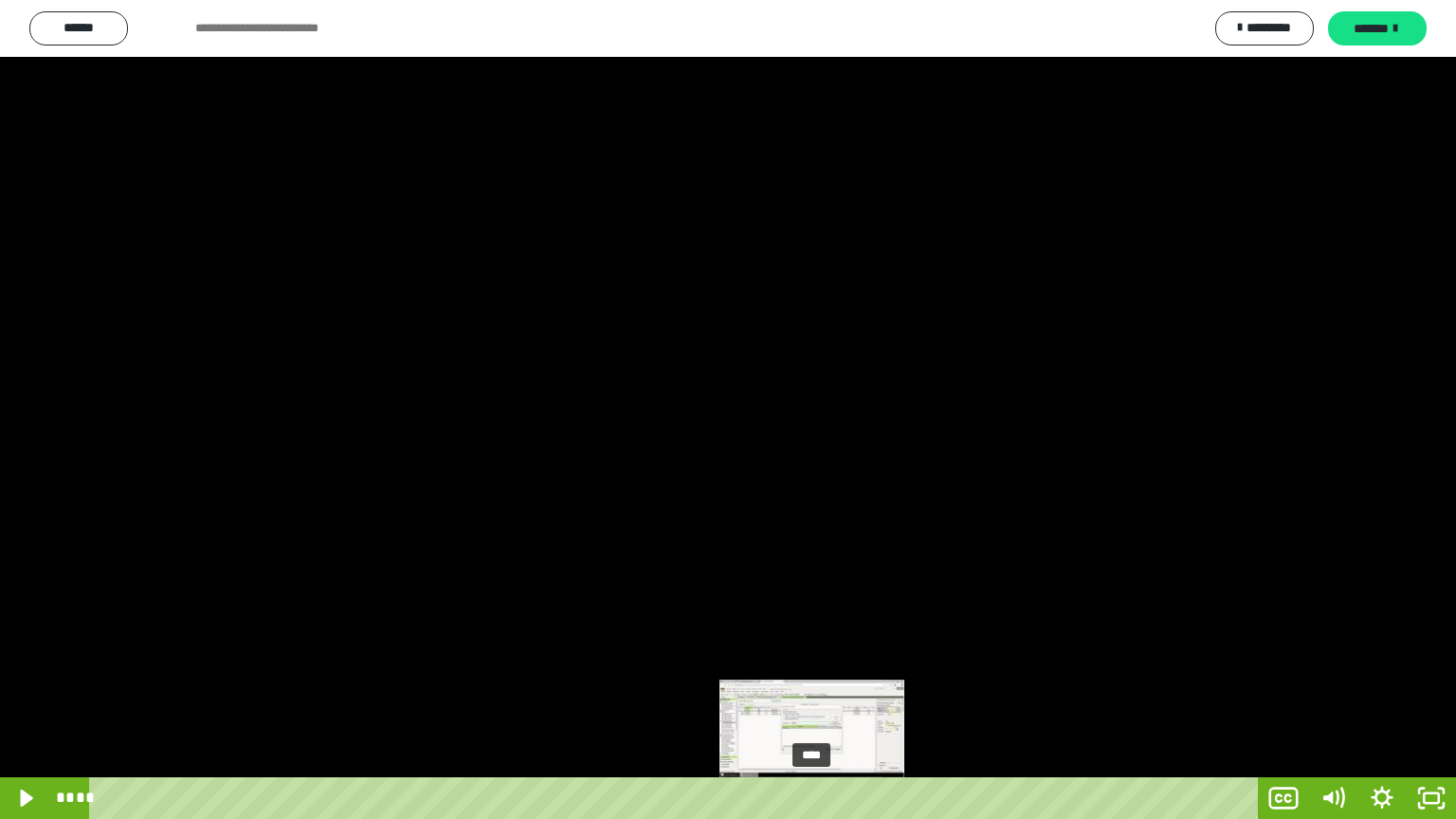 click on "****" at bounding box center [677, 798] 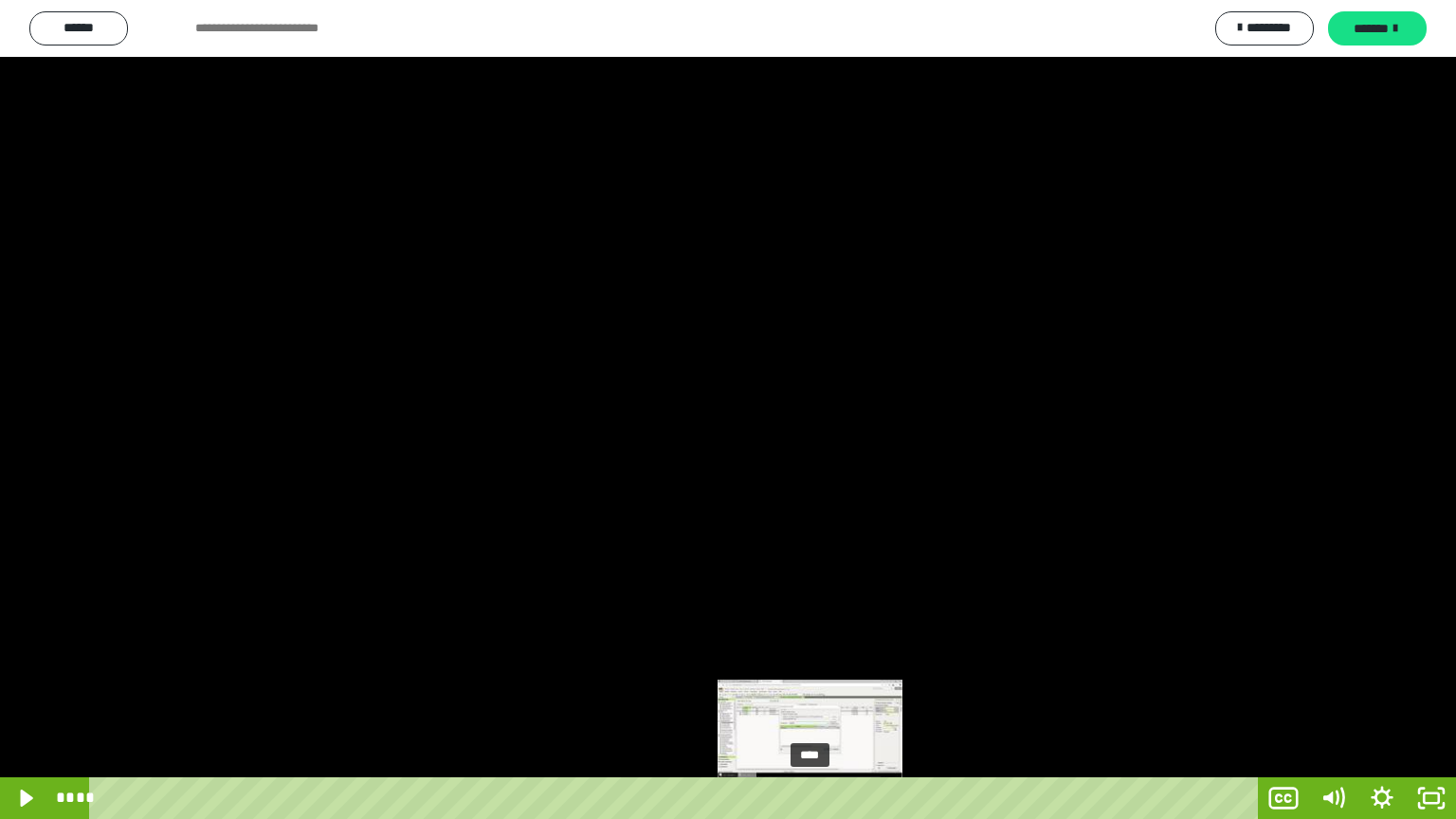 click at bounding box center [810, 798] 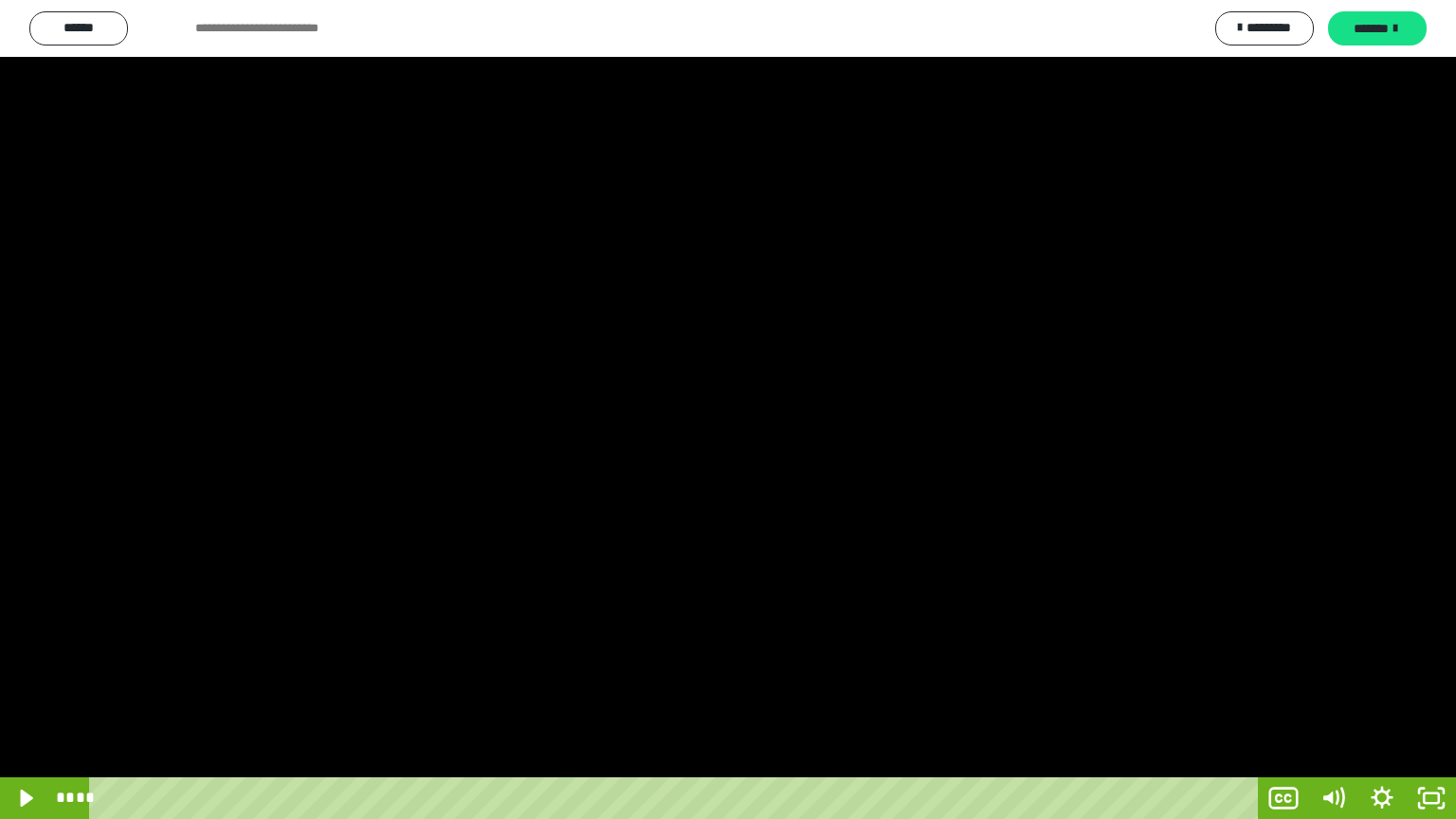 click at bounding box center (728, 410) 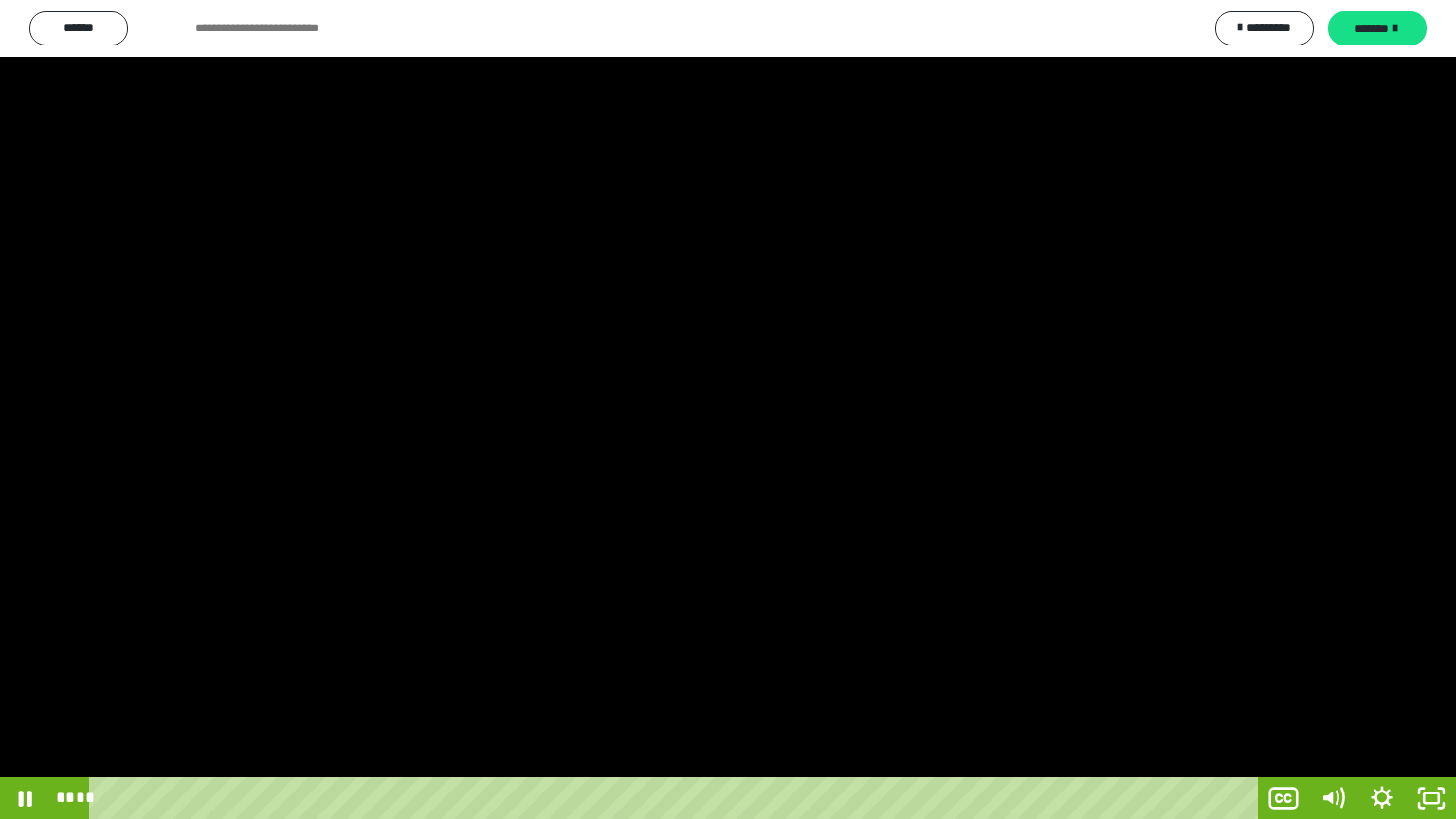 click at bounding box center (728, 410) 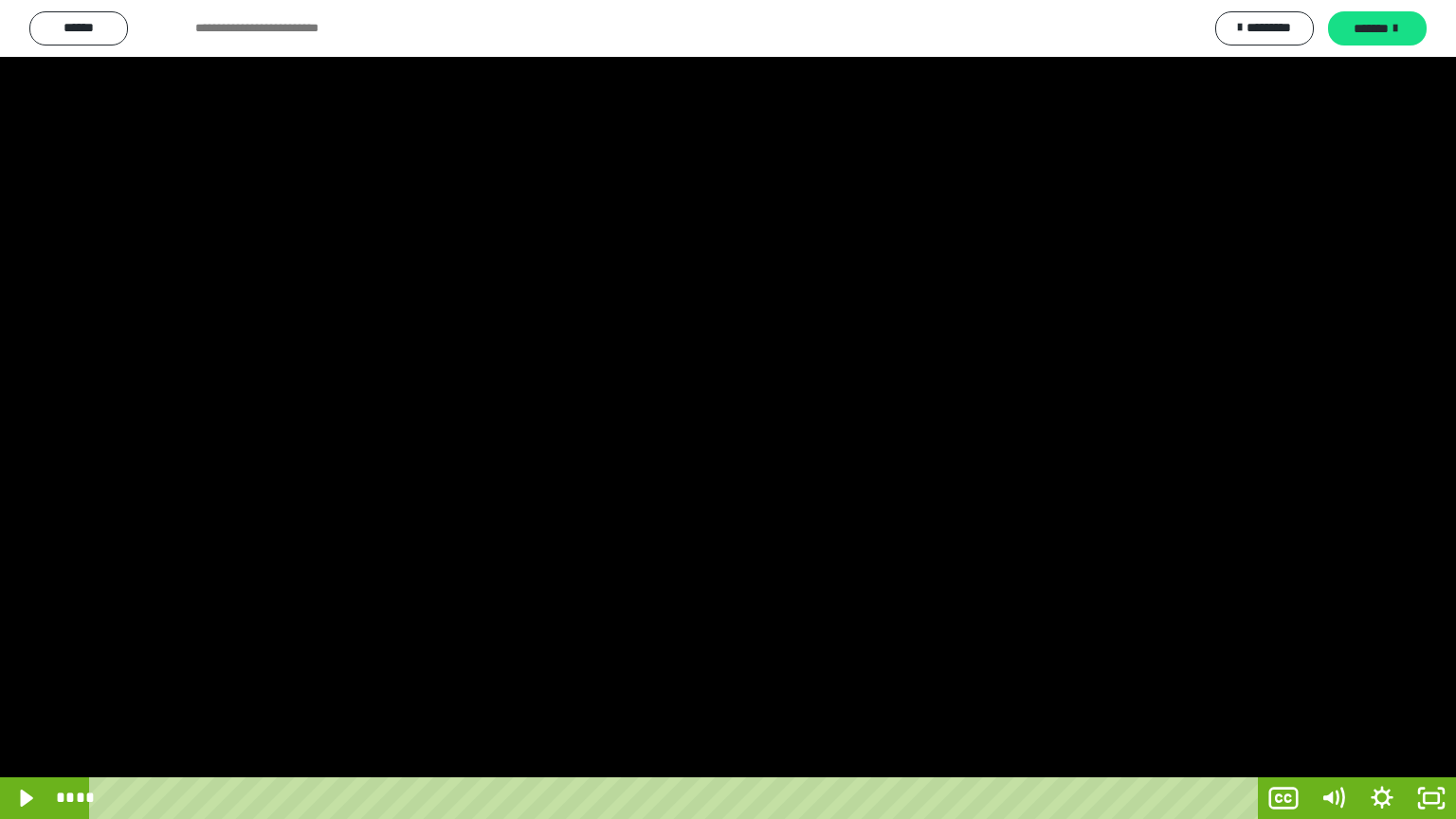 click at bounding box center (728, 410) 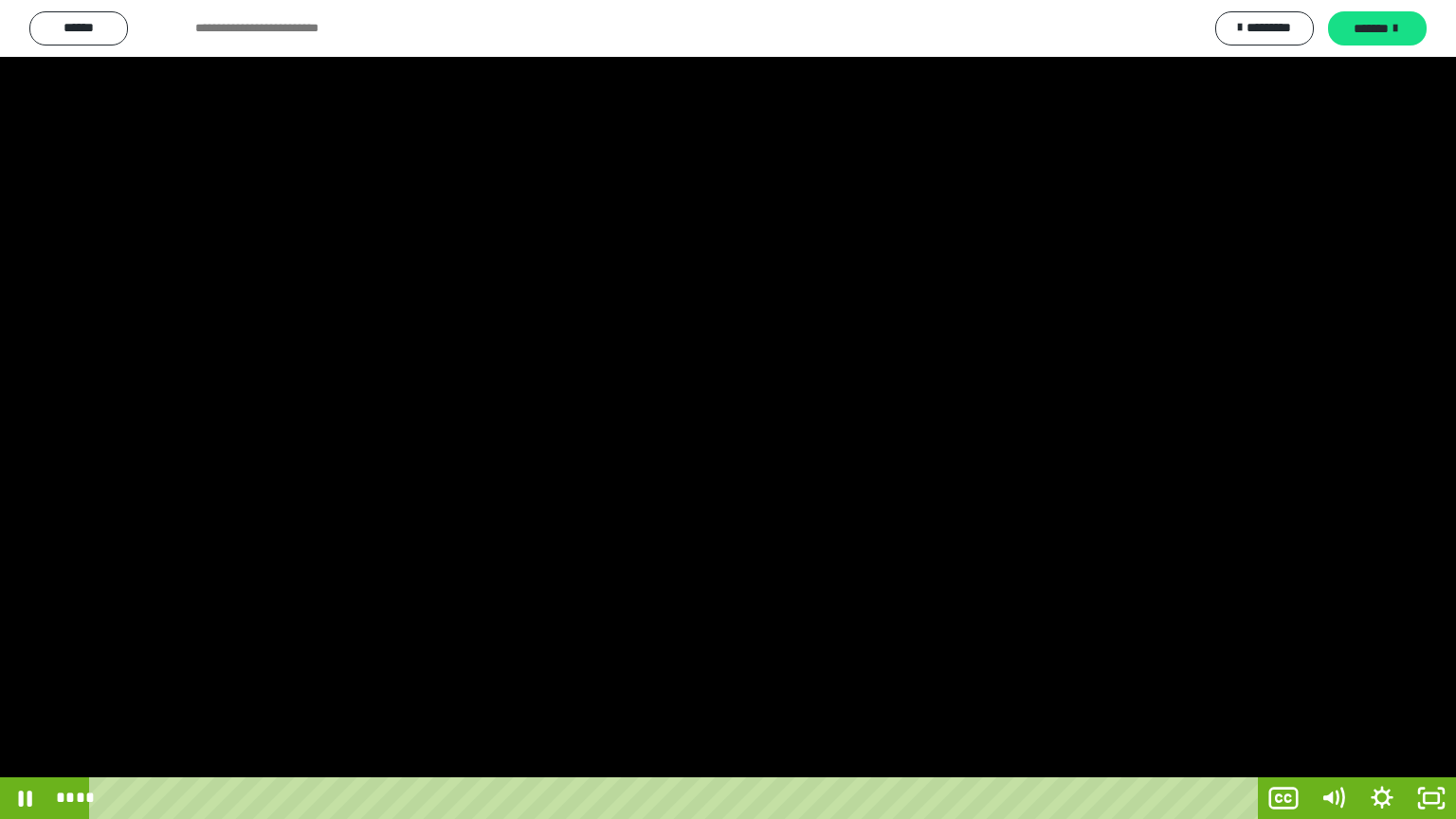 click at bounding box center [728, 410] 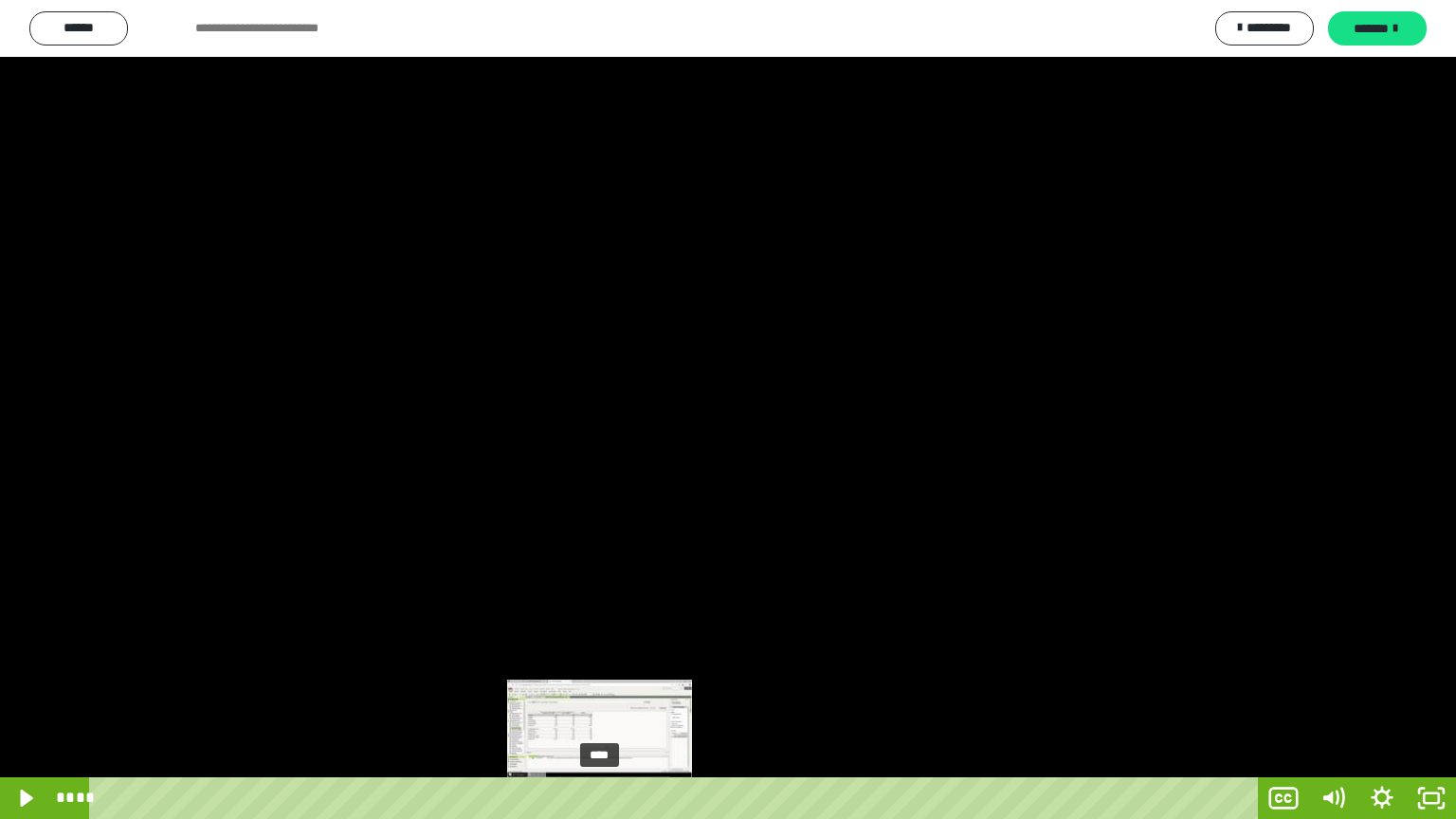 click on "****" at bounding box center [677, 798] 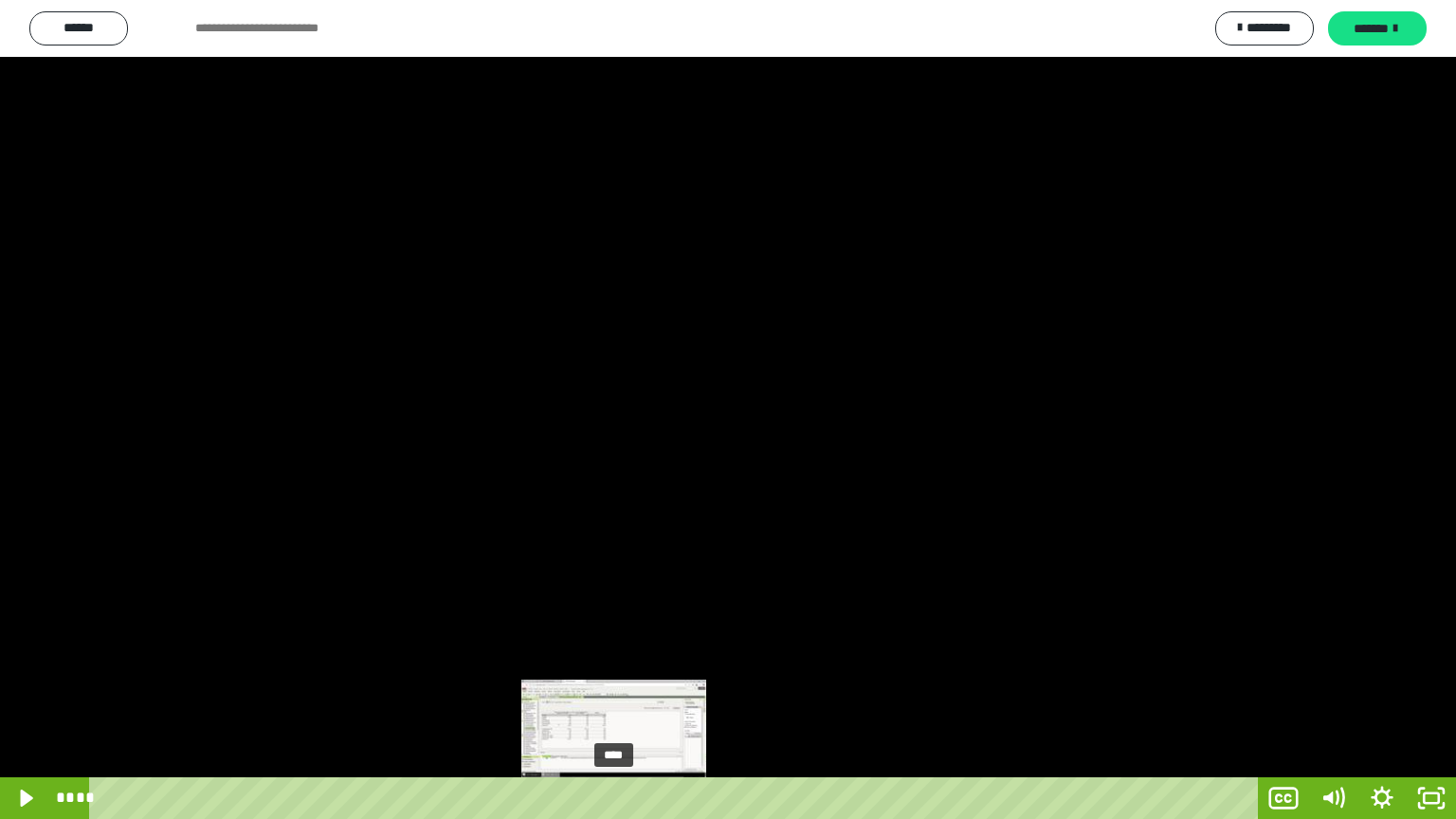 click on "****" at bounding box center (677, 798) 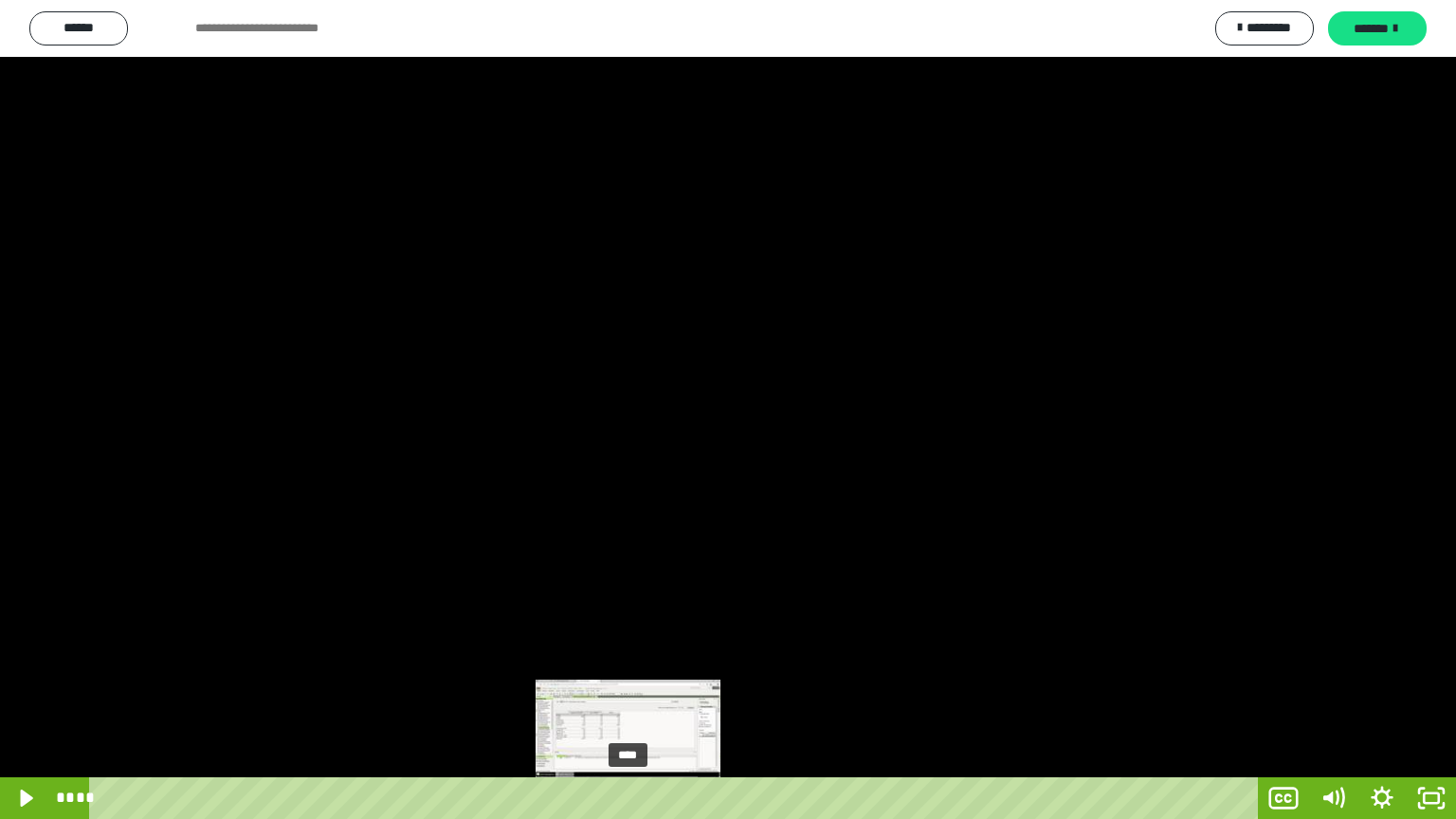 click on "****" at bounding box center [677, 798] 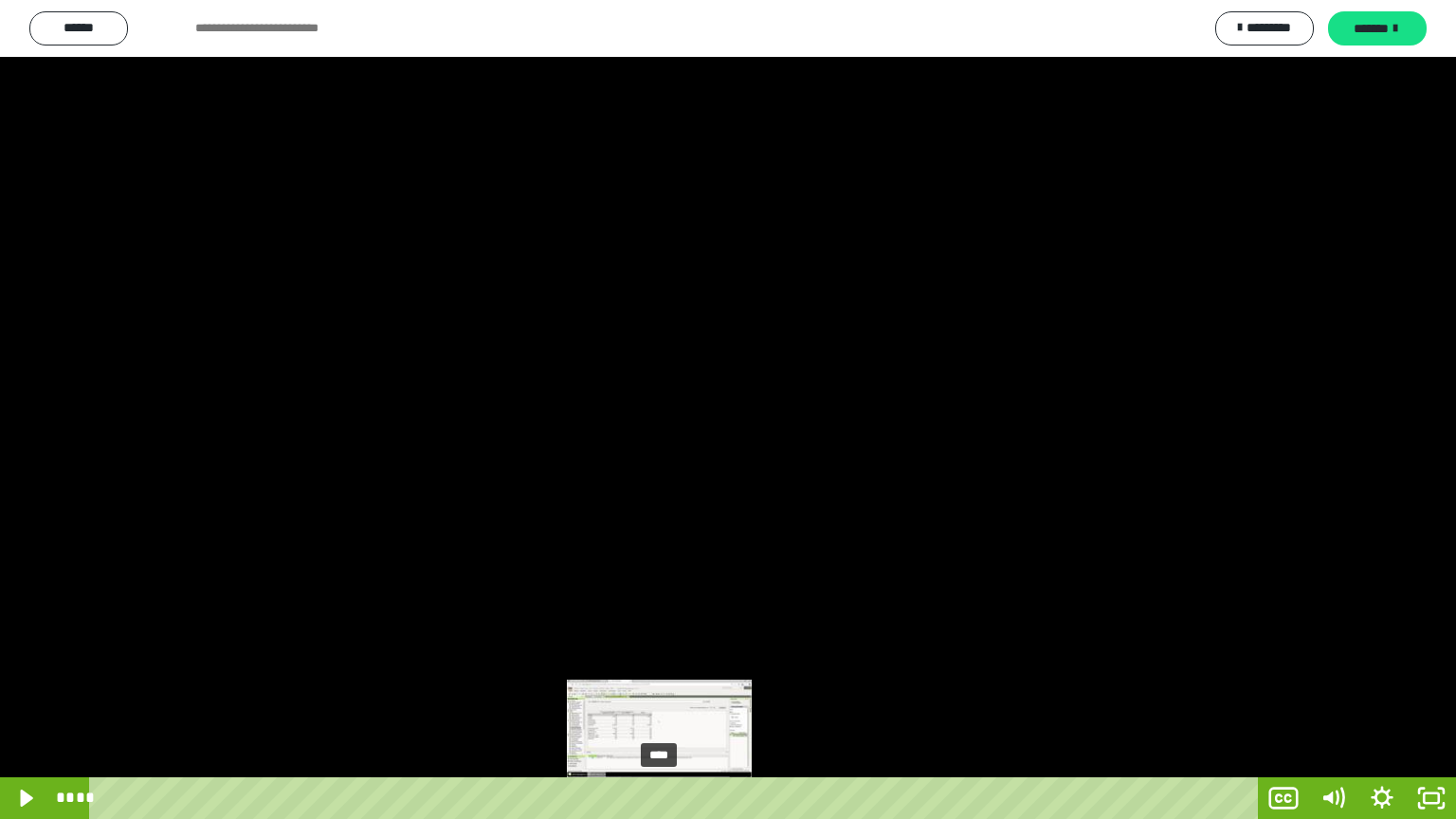click on "****" at bounding box center [677, 798] 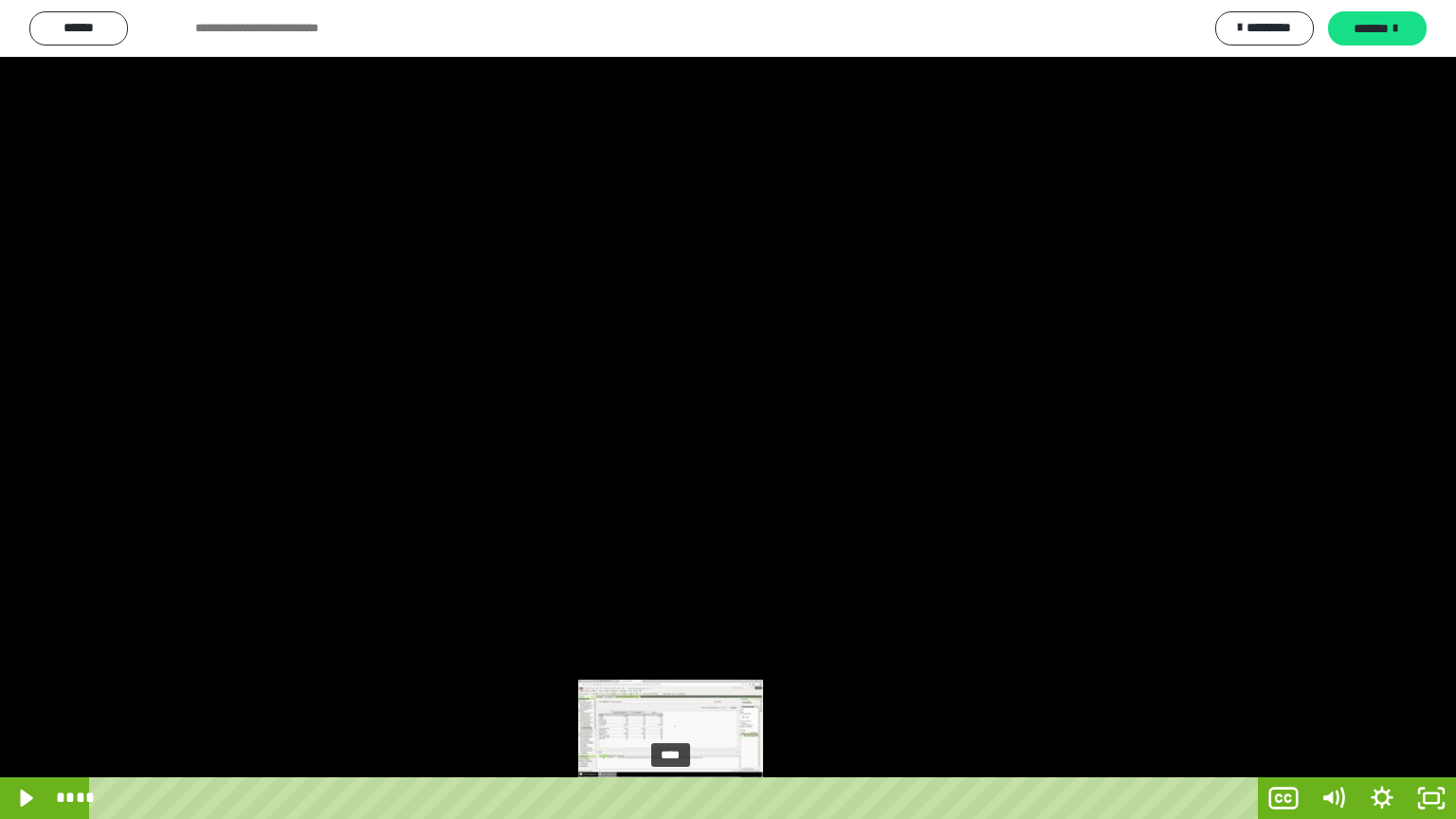 click on "****" at bounding box center [677, 798] 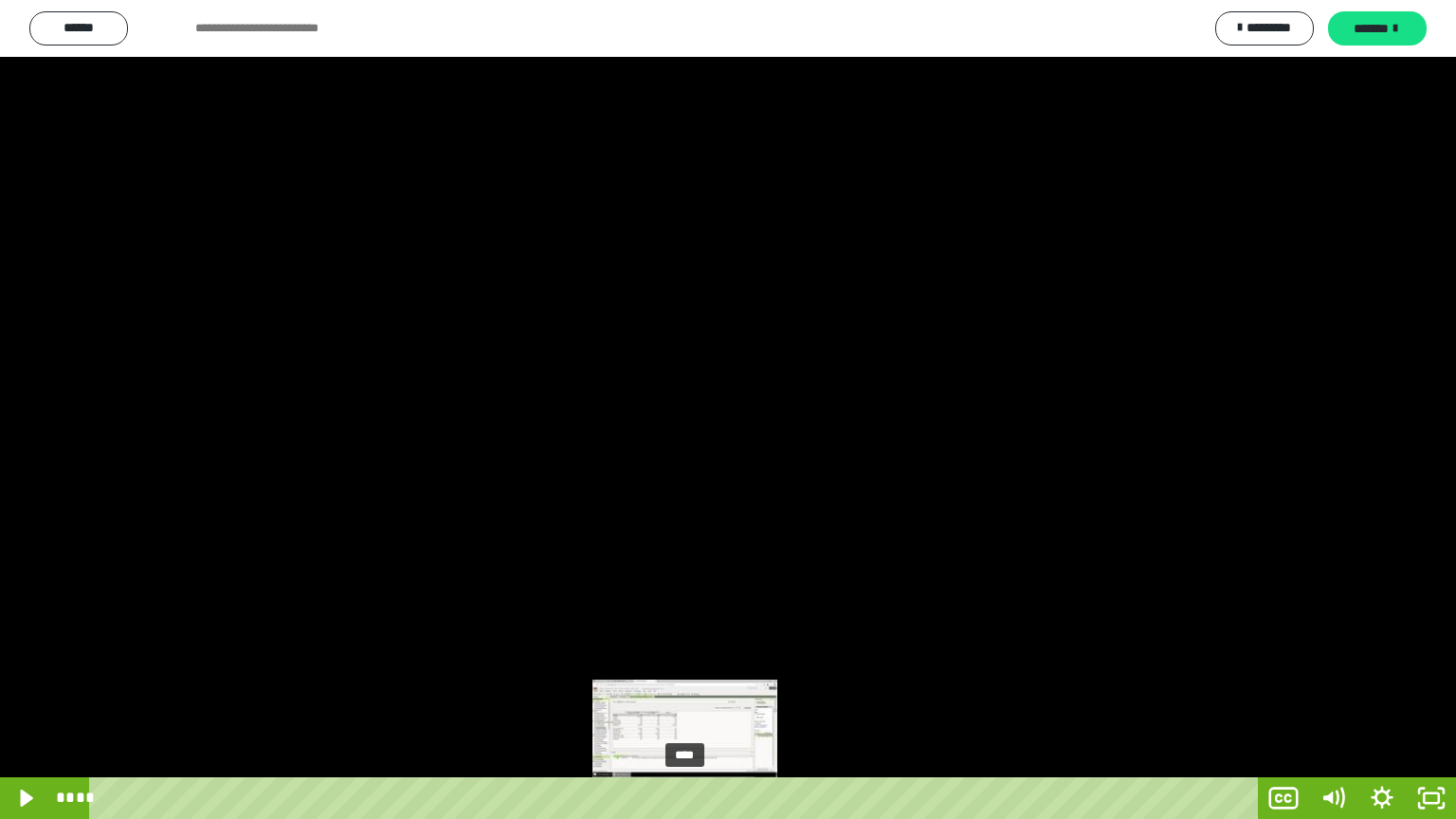 click on "****" at bounding box center (677, 798) 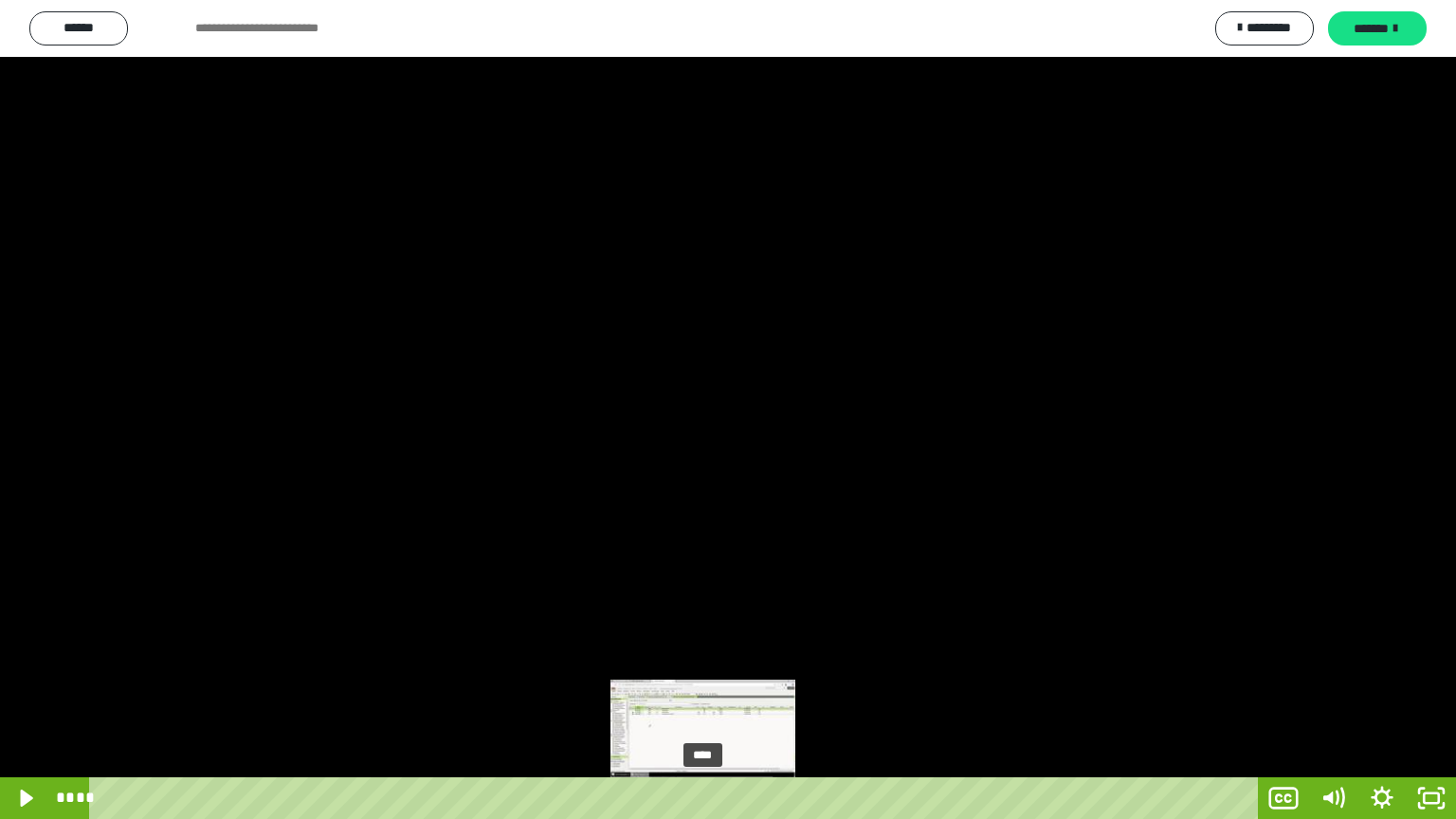 click on "****" at bounding box center (677, 798) 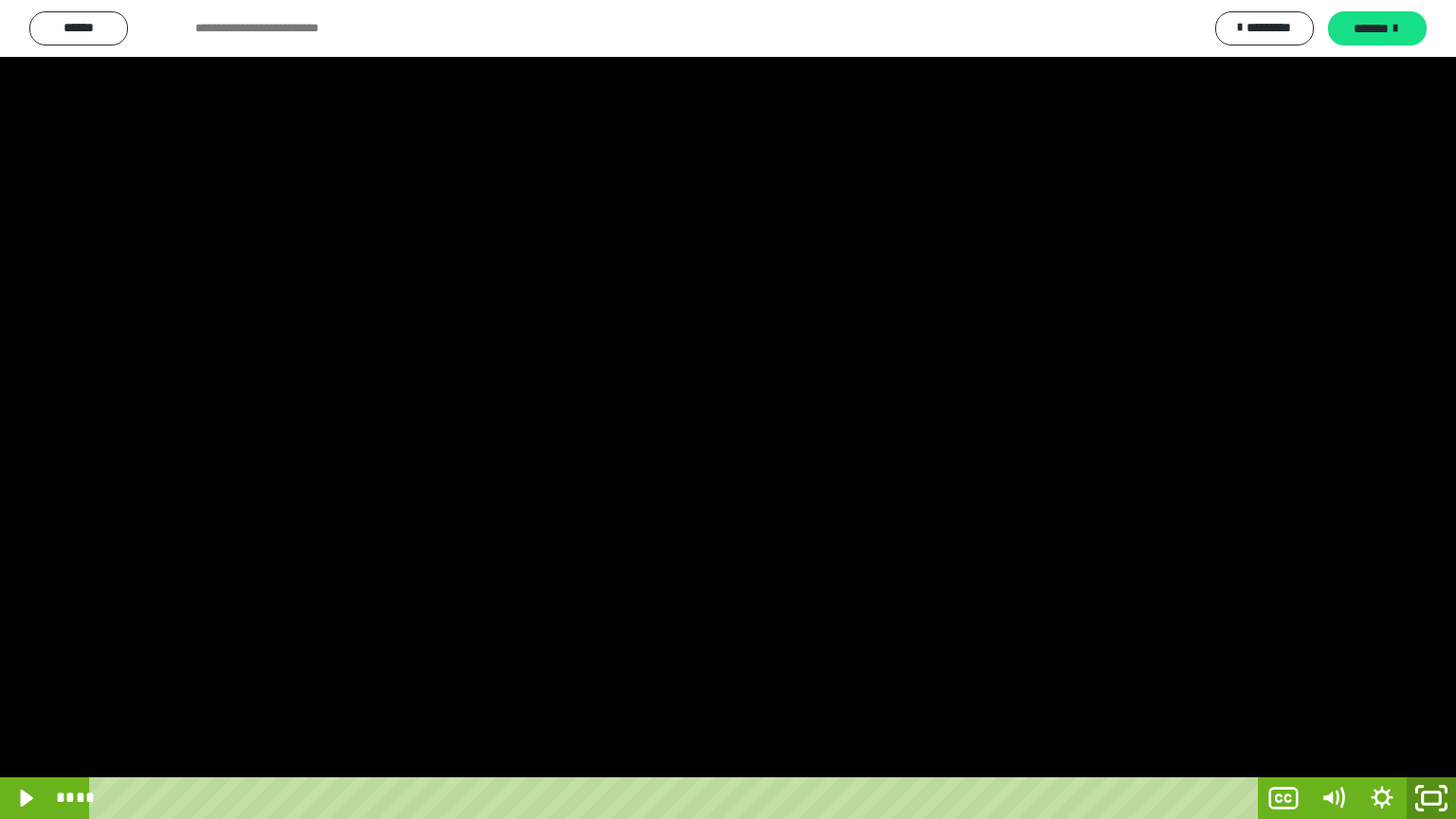 click 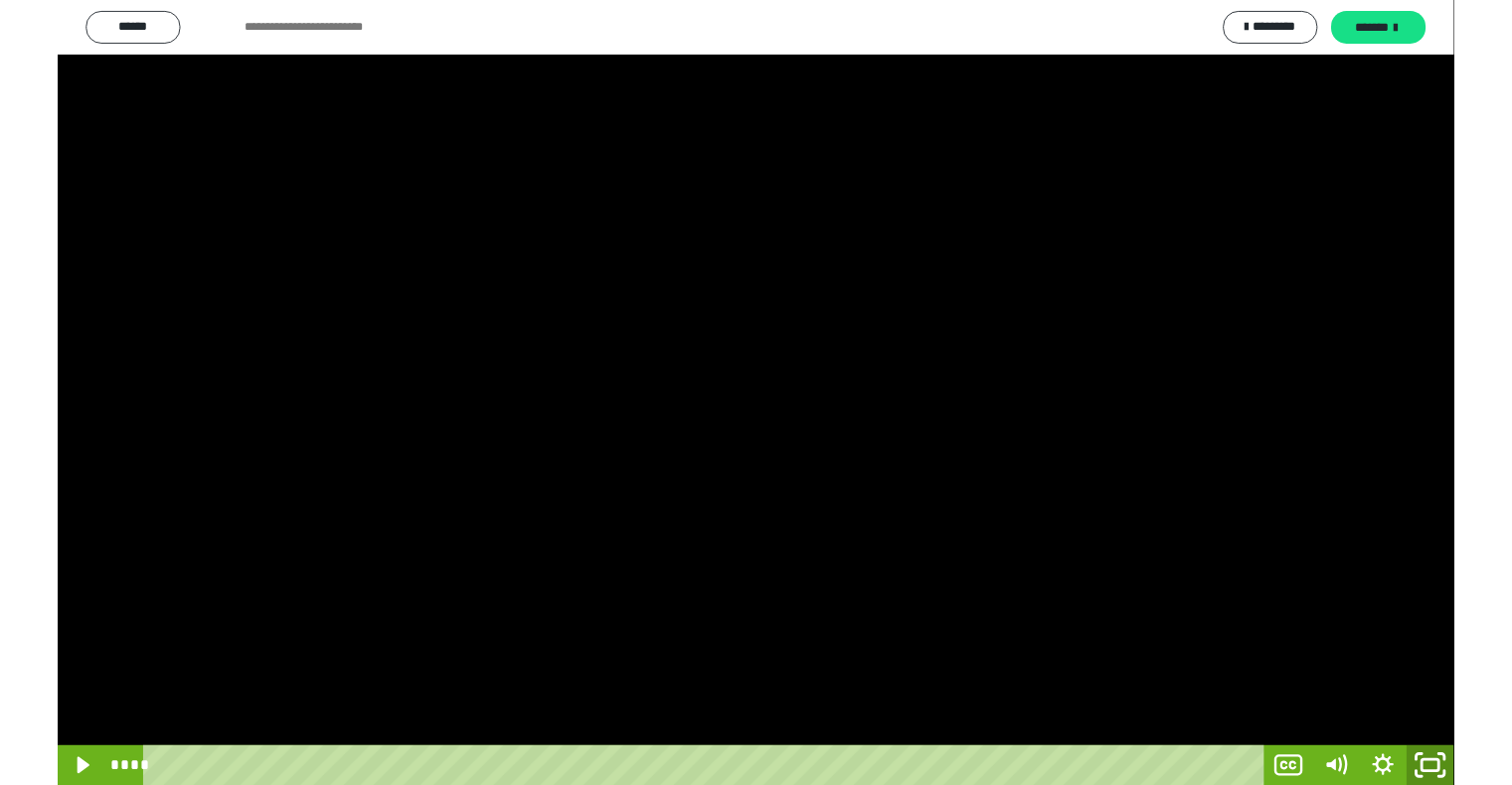 scroll, scrollTop: 3871, scrollLeft: 0, axis: vertical 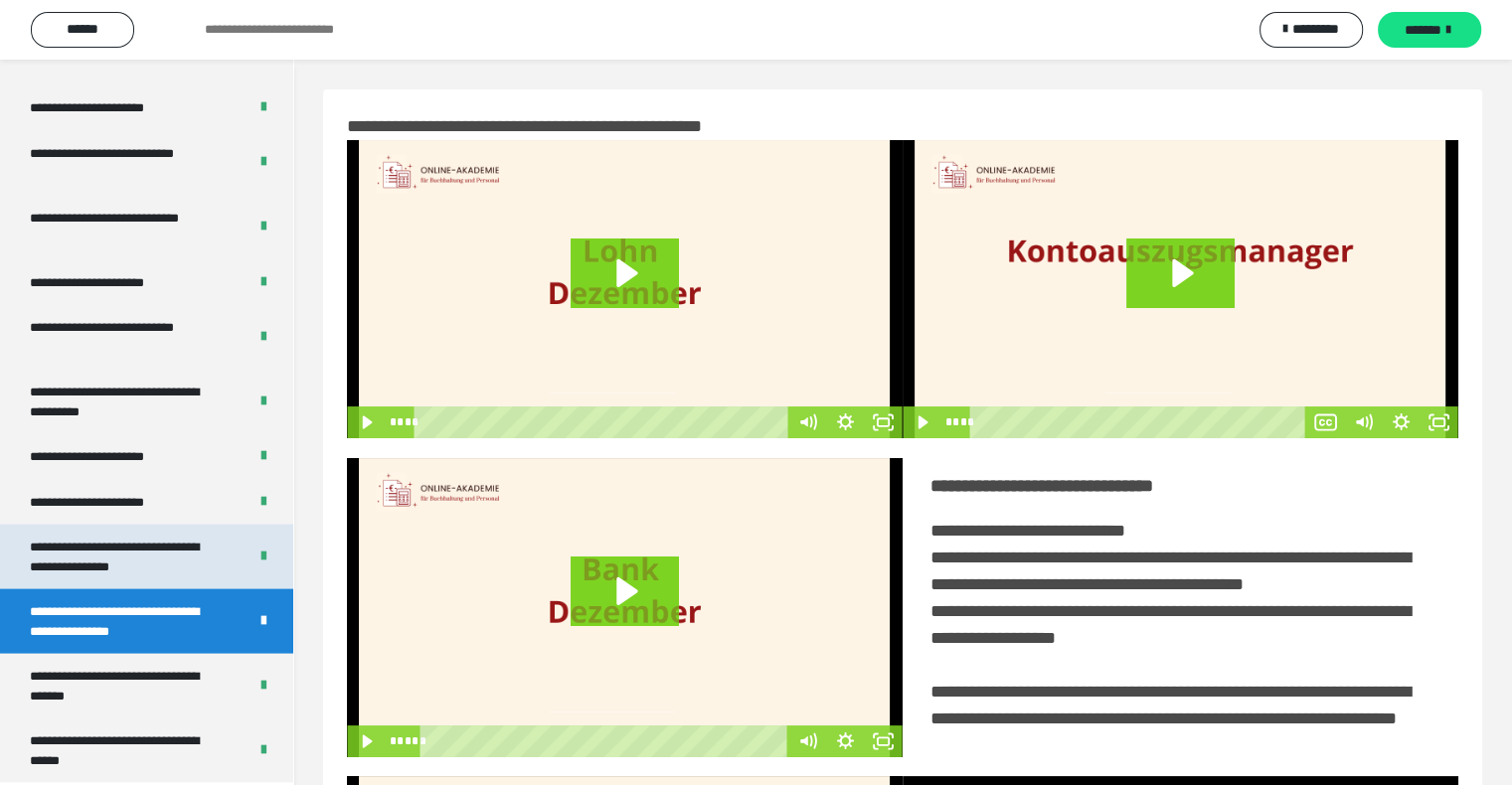 click on "**********" at bounding box center [123, 556] 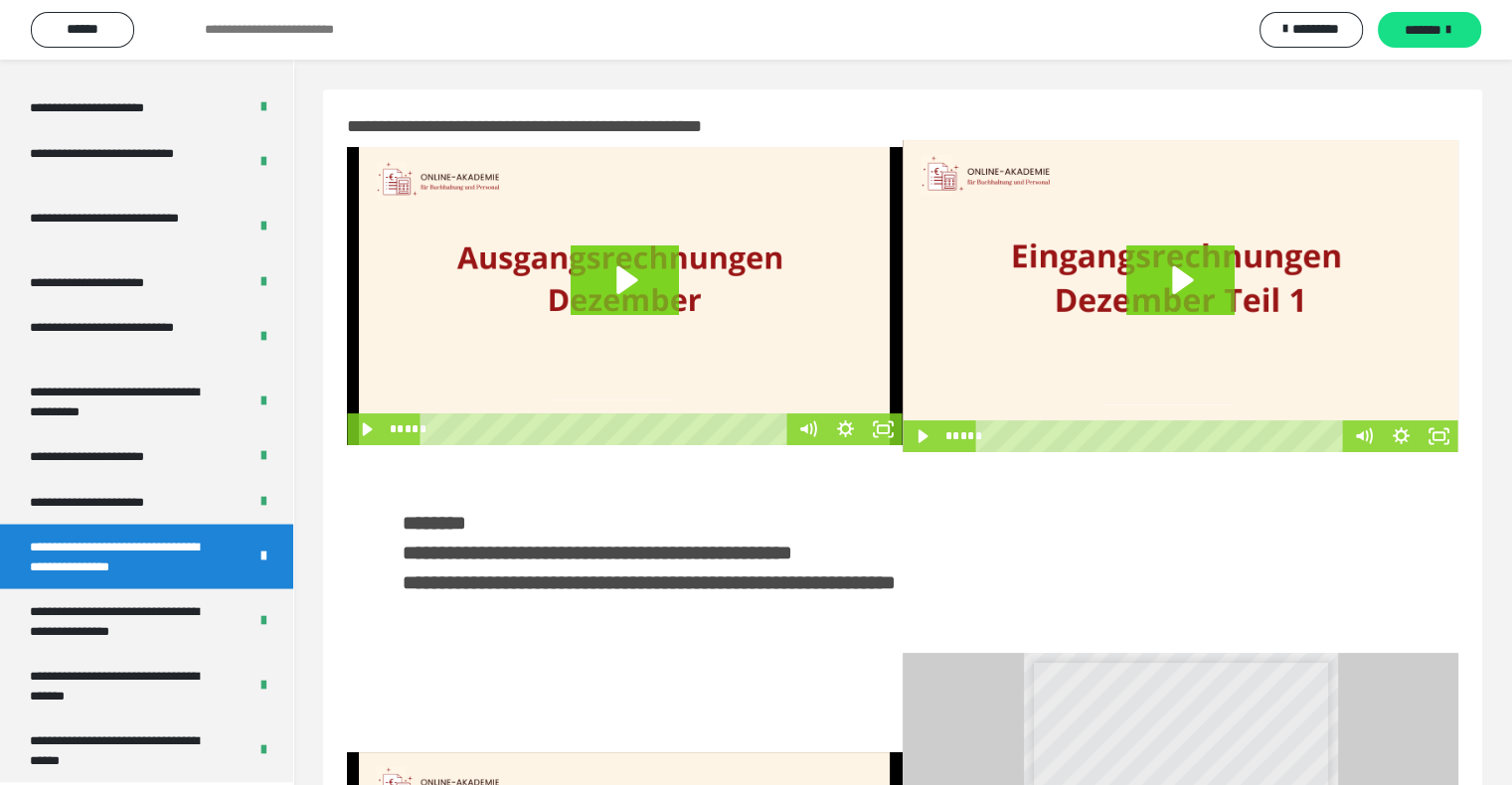 click at bounding box center (1180, 296) 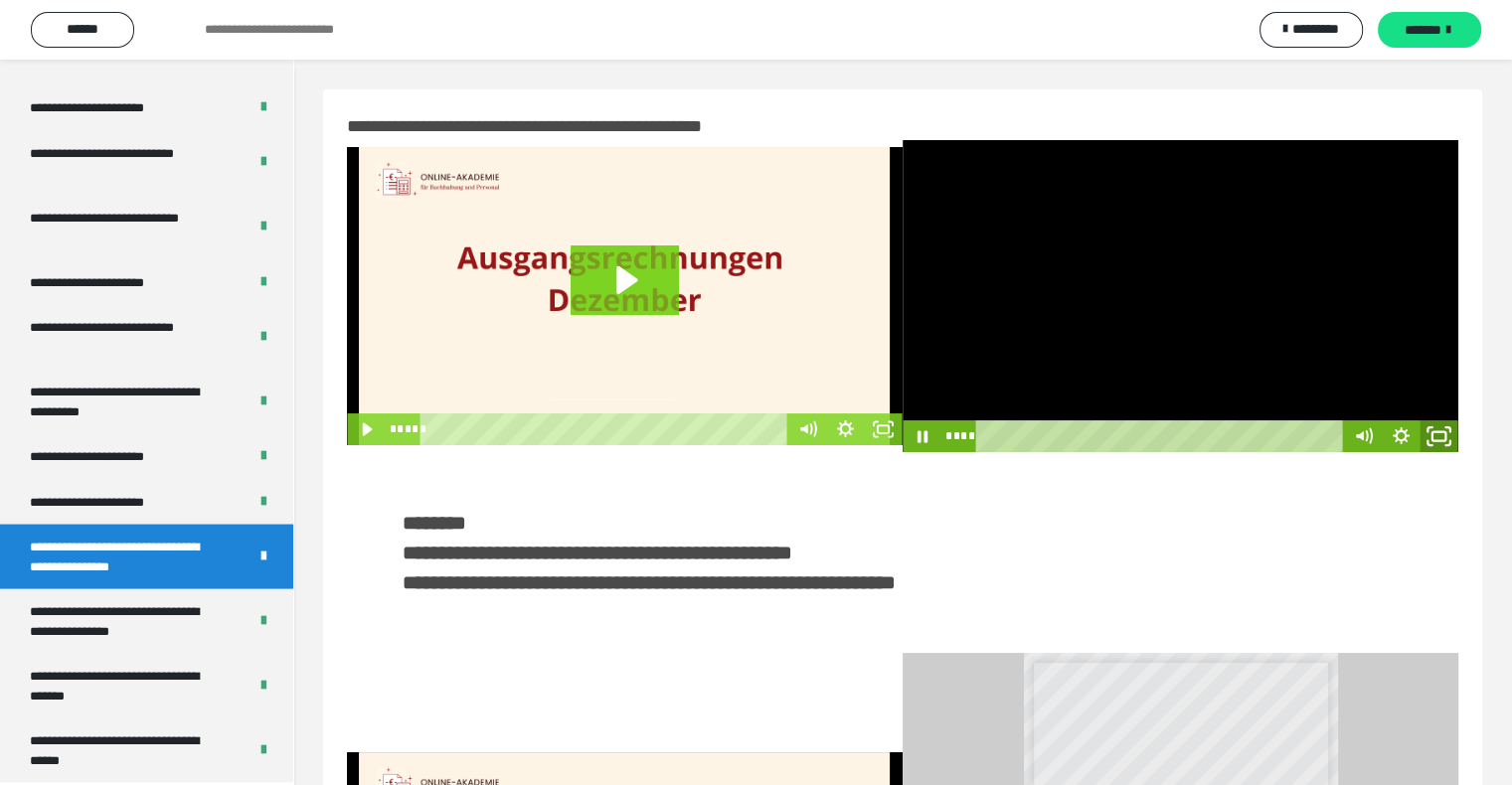 click 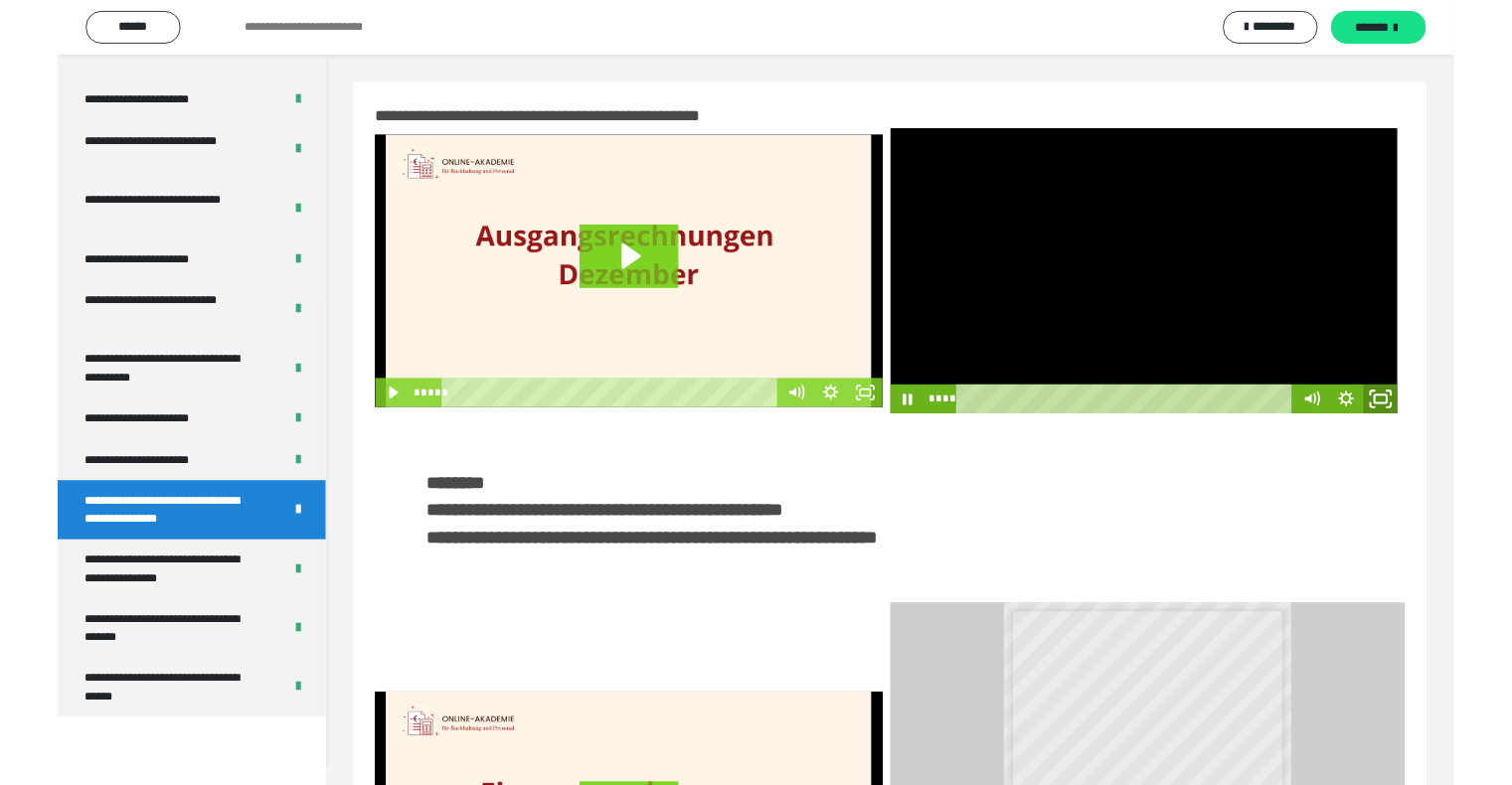 scroll, scrollTop: 3799, scrollLeft: 0, axis: vertical 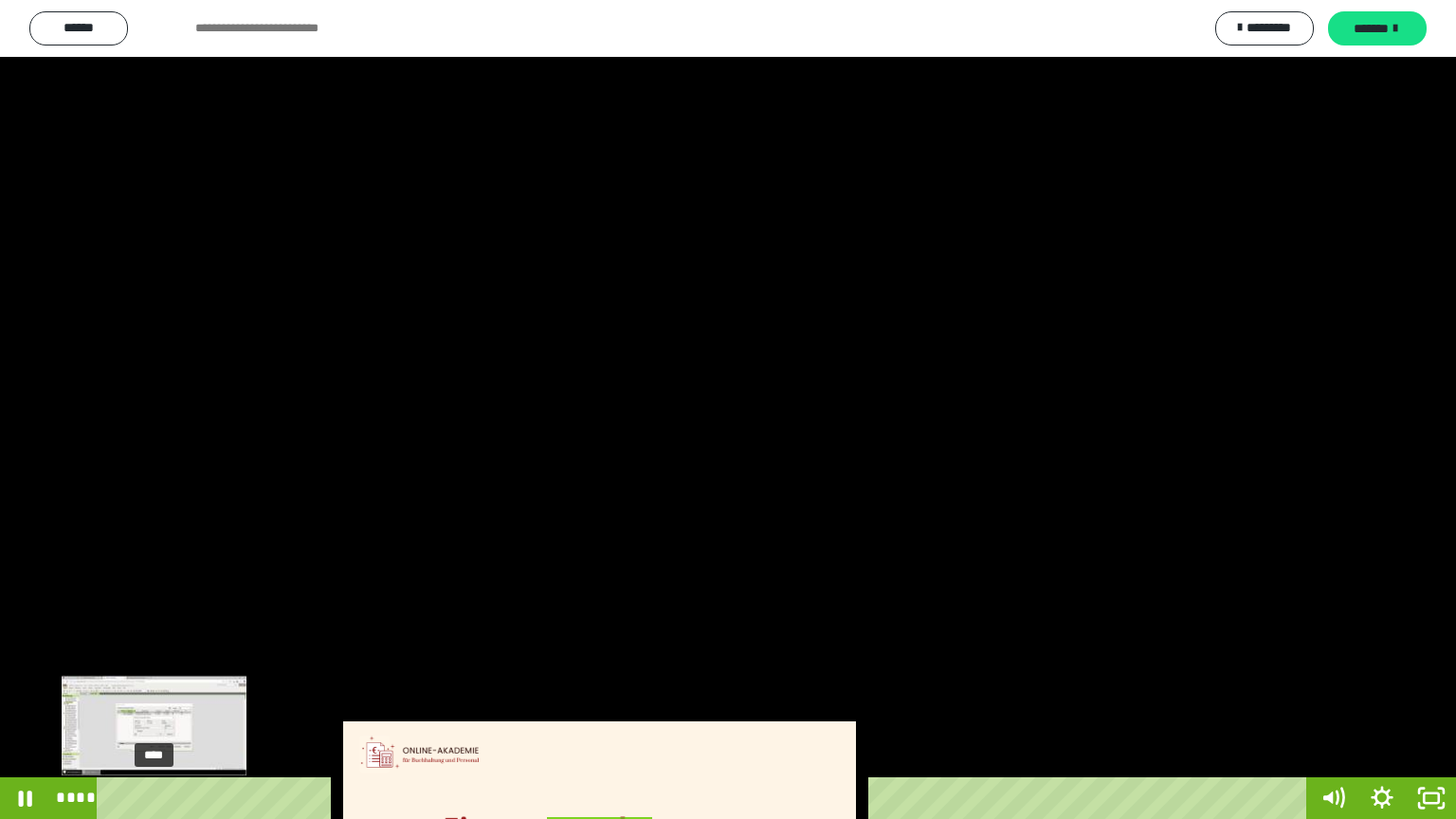 click on "****" at bounding box center [705, 798] 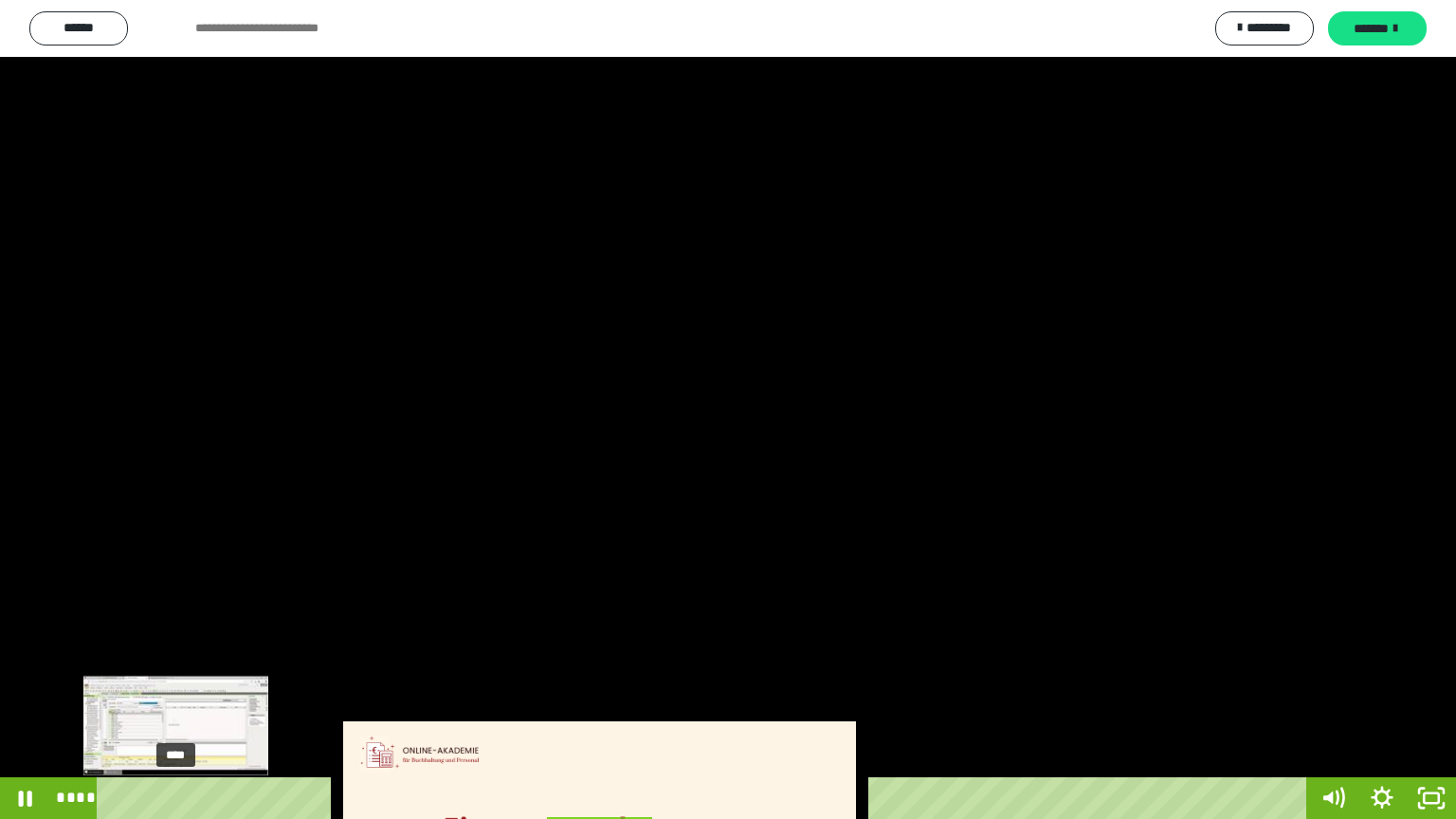 click on "****" at bounding box center [705, 798] 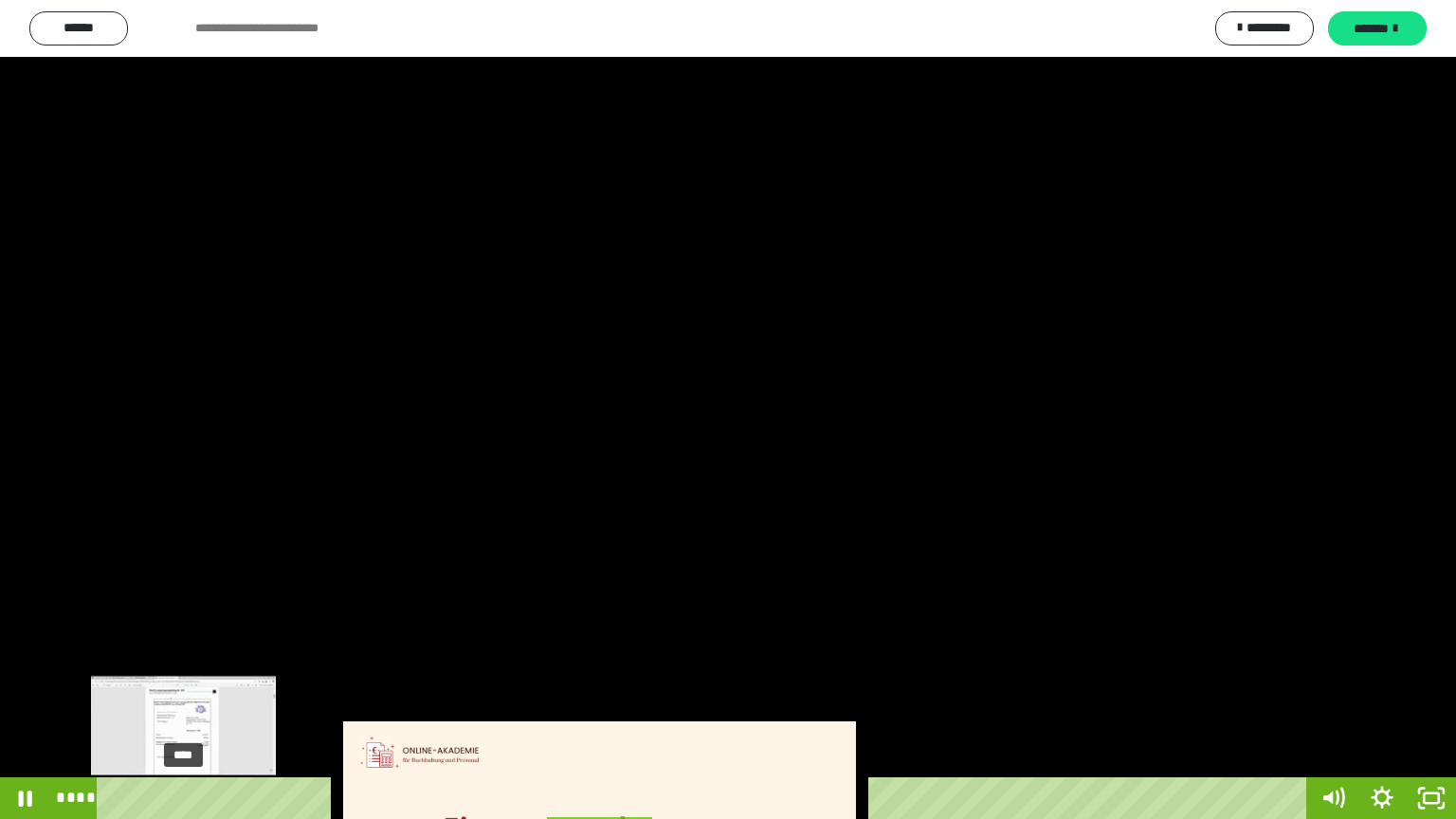 click at bounding box center [183, 798] 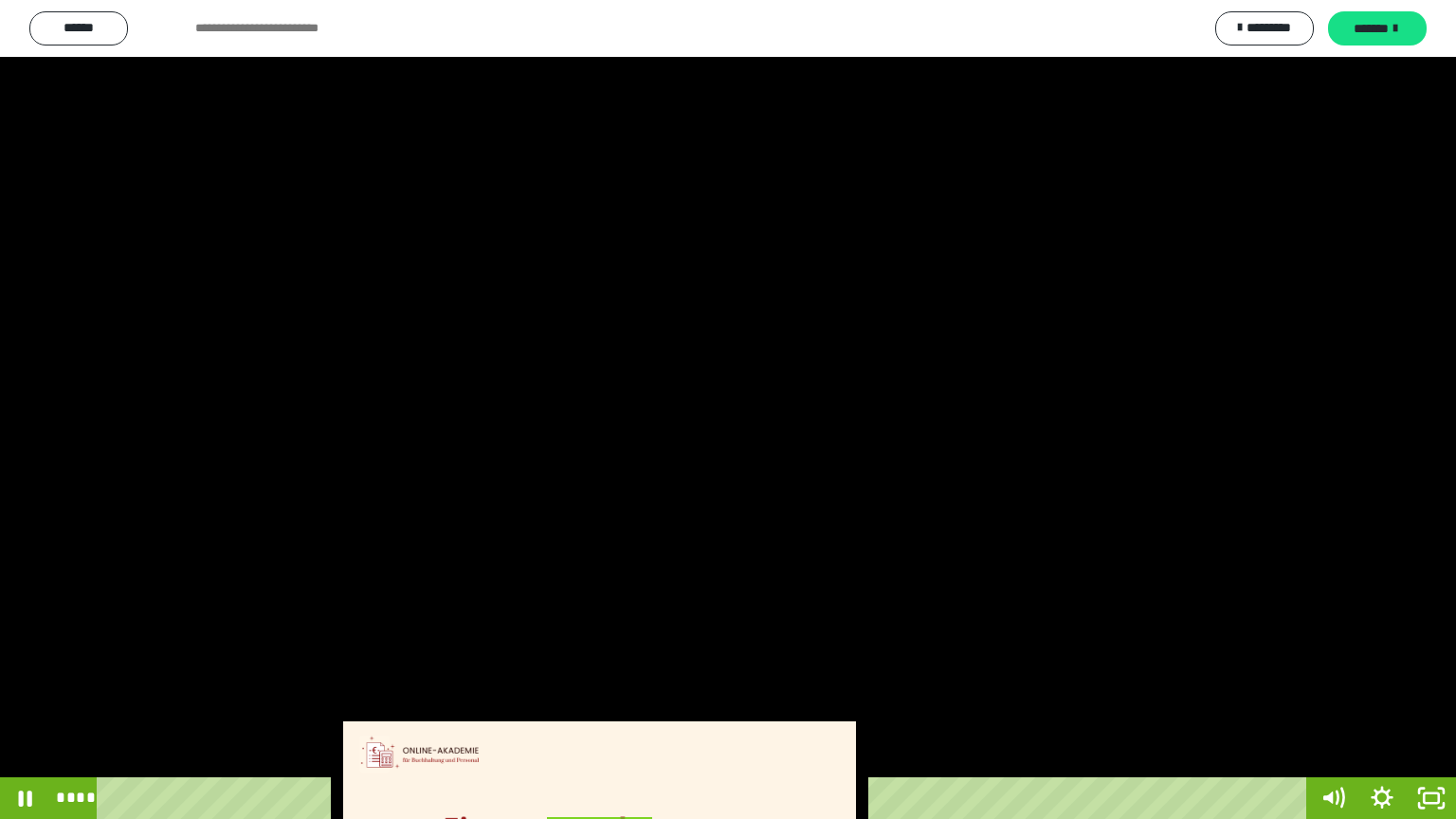 click at bounding box center (728, 410) 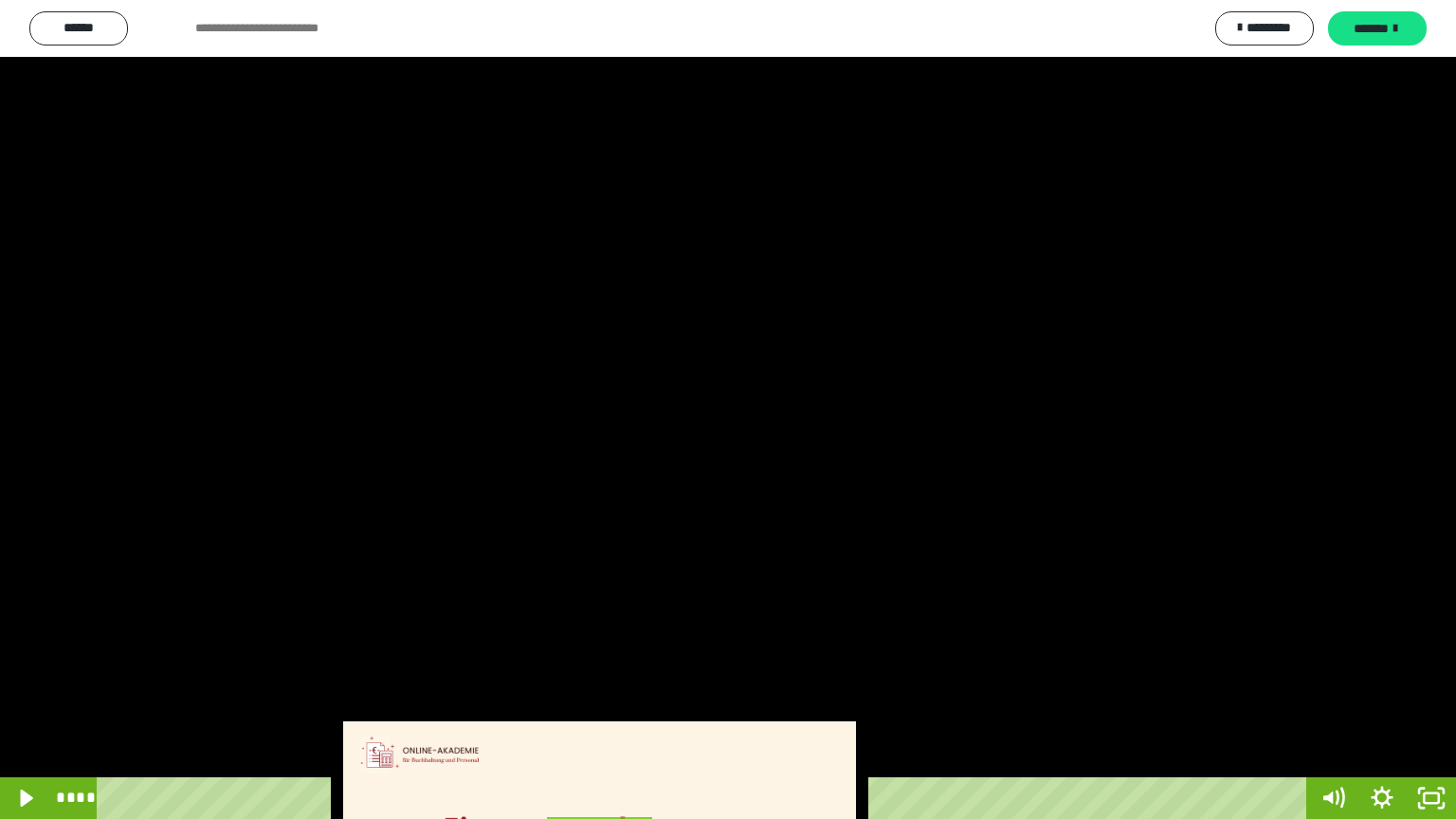 click at bounding box center [728, 410] 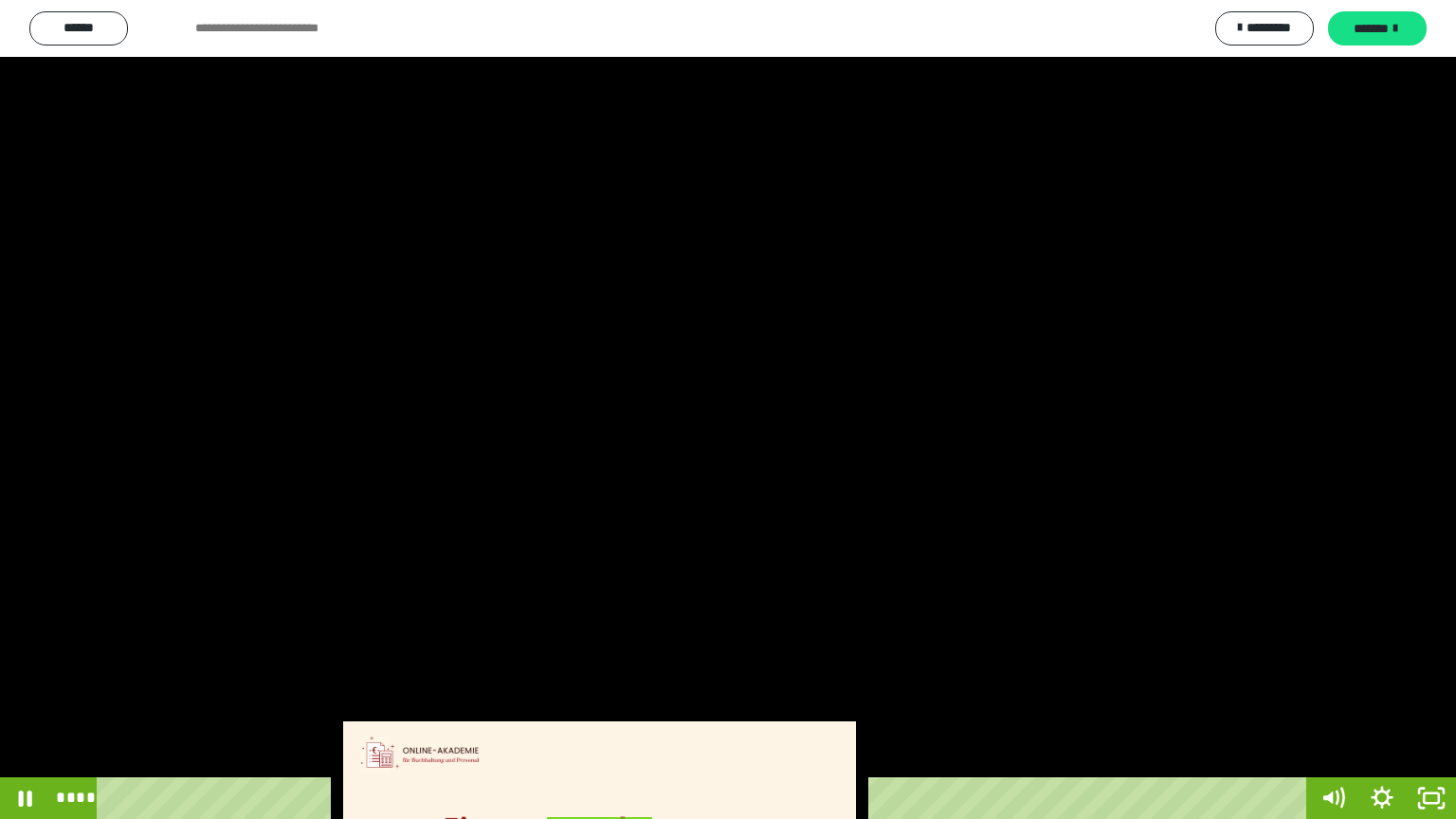 click at bounding box center (728, 410) 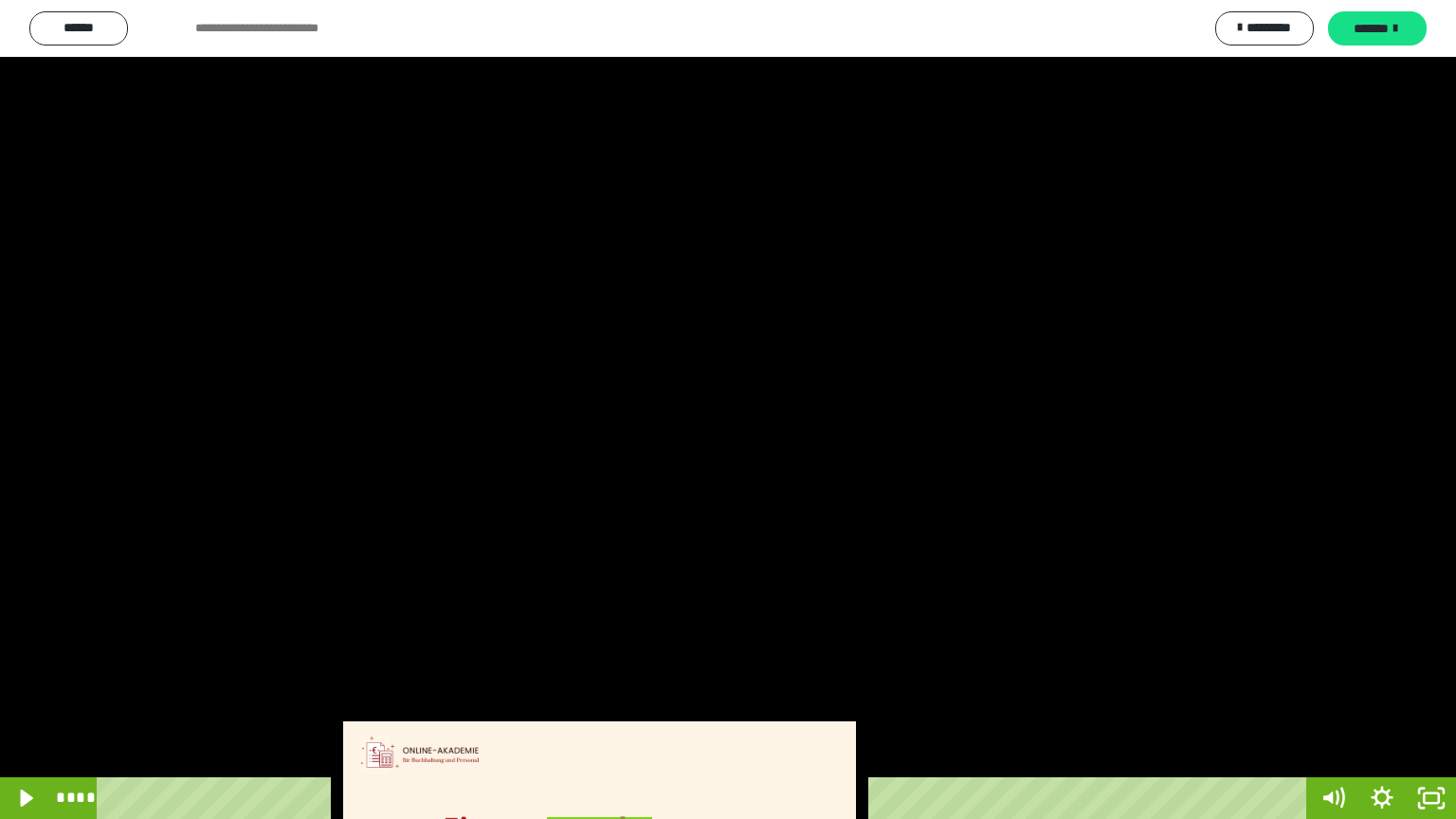 click at bounding box center [728, 410] 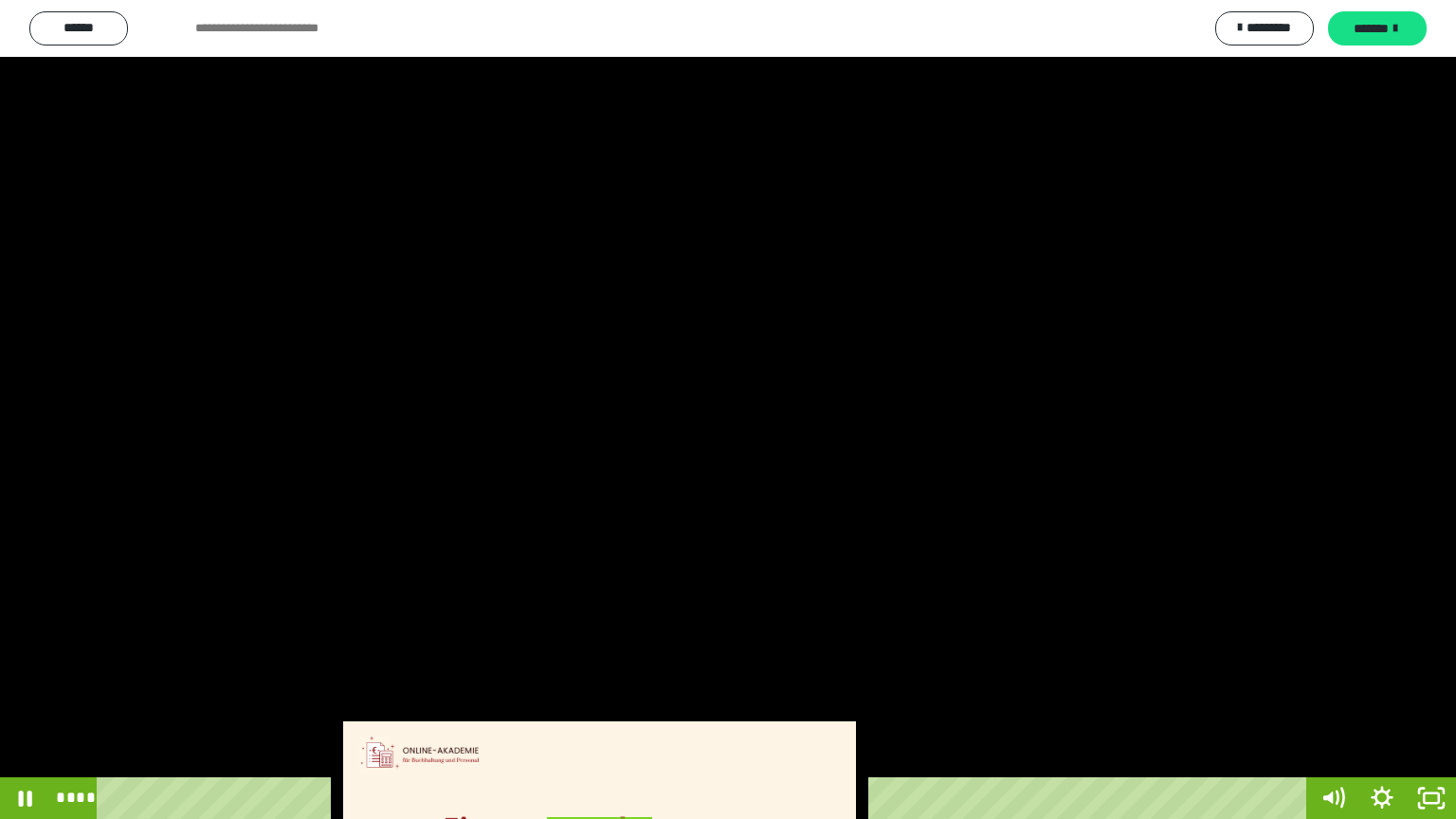 click at bounding box center (728, 410) 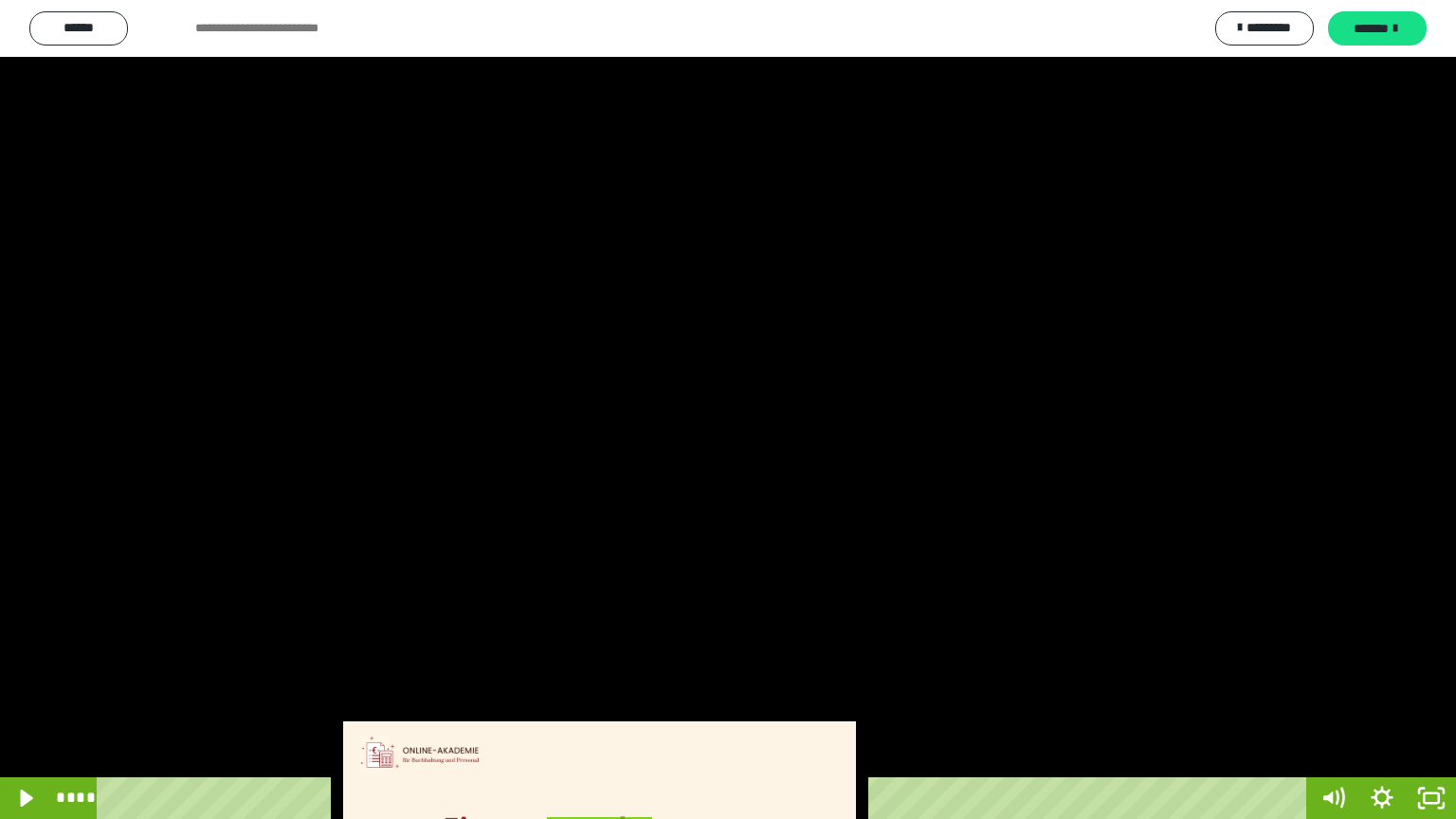 click at bounding box center (728, 410) 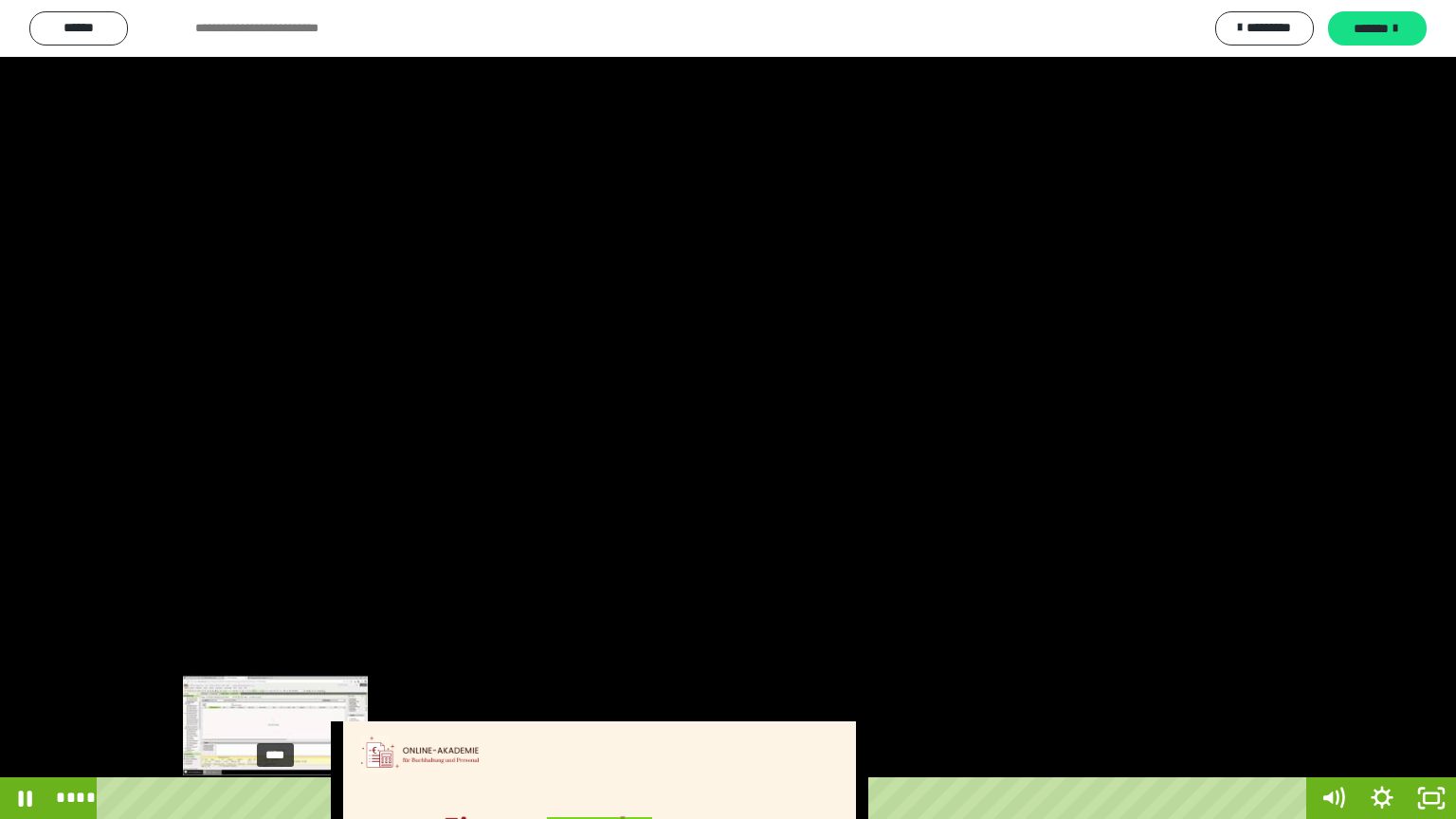 click on "****" at bounding box center (705, 798) 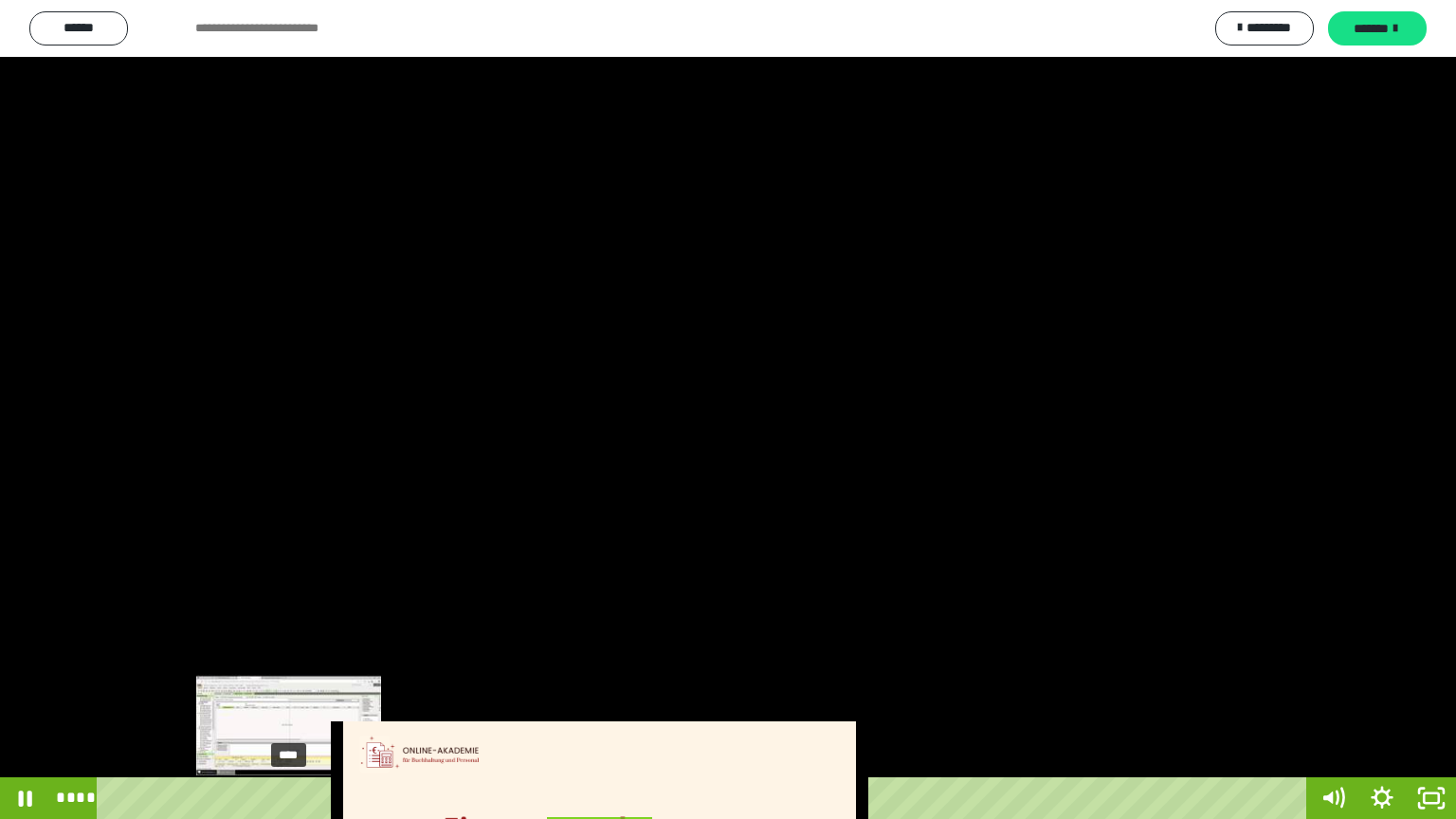click on "****" at bounding box center (705, 798) 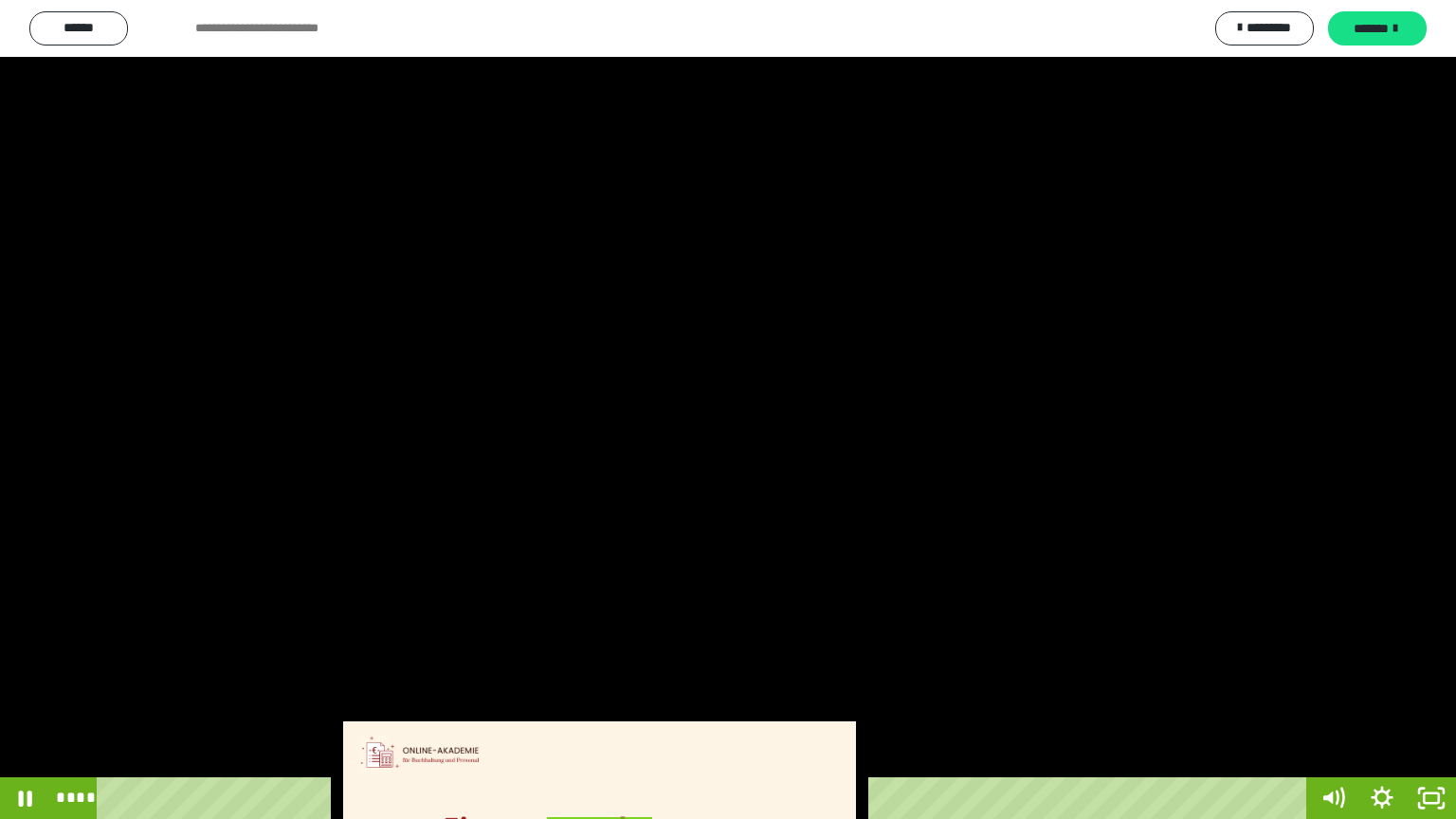 click at bounding box center (728, 410) 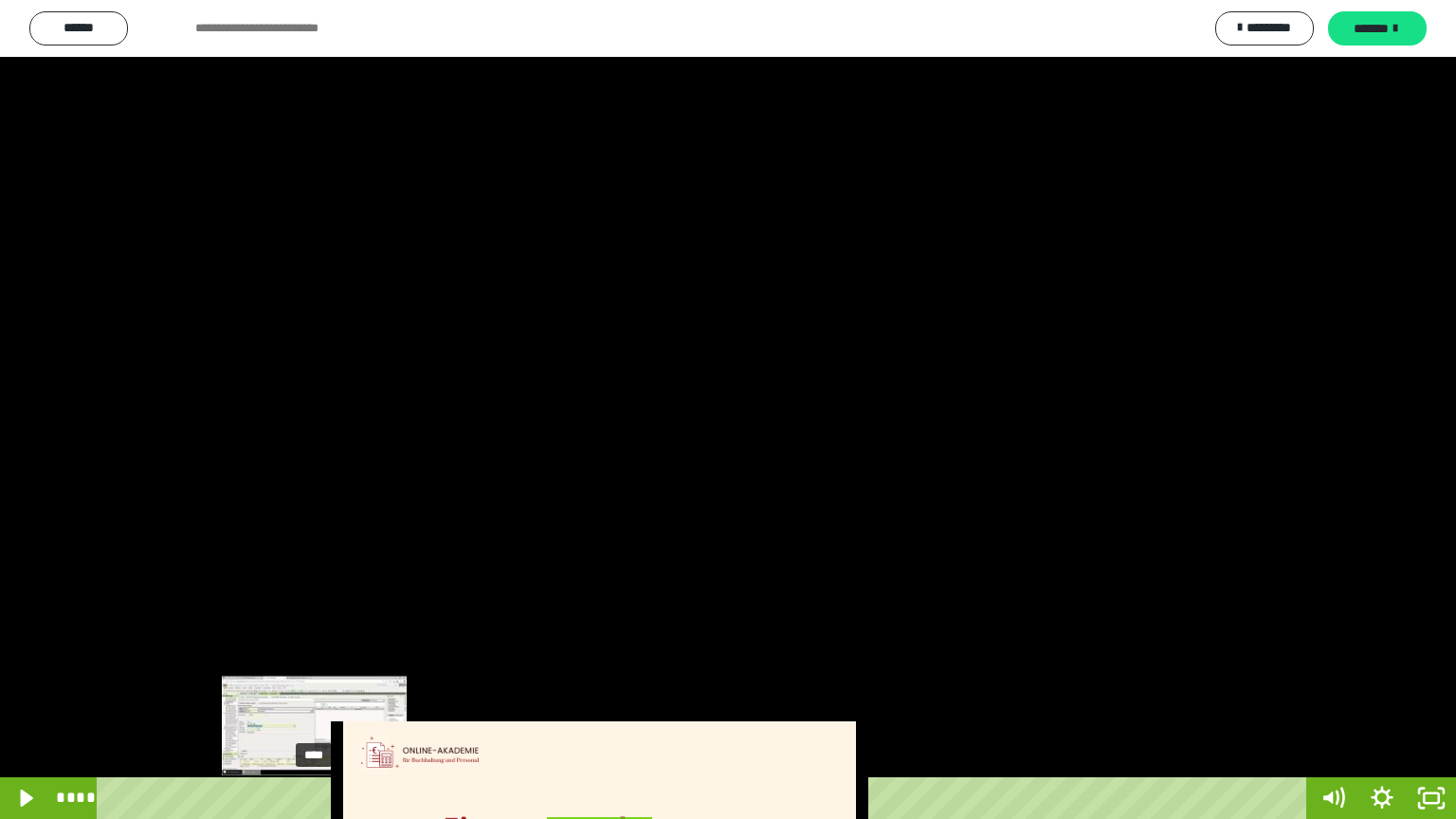 click on "****" at bounding box center [705, 798] 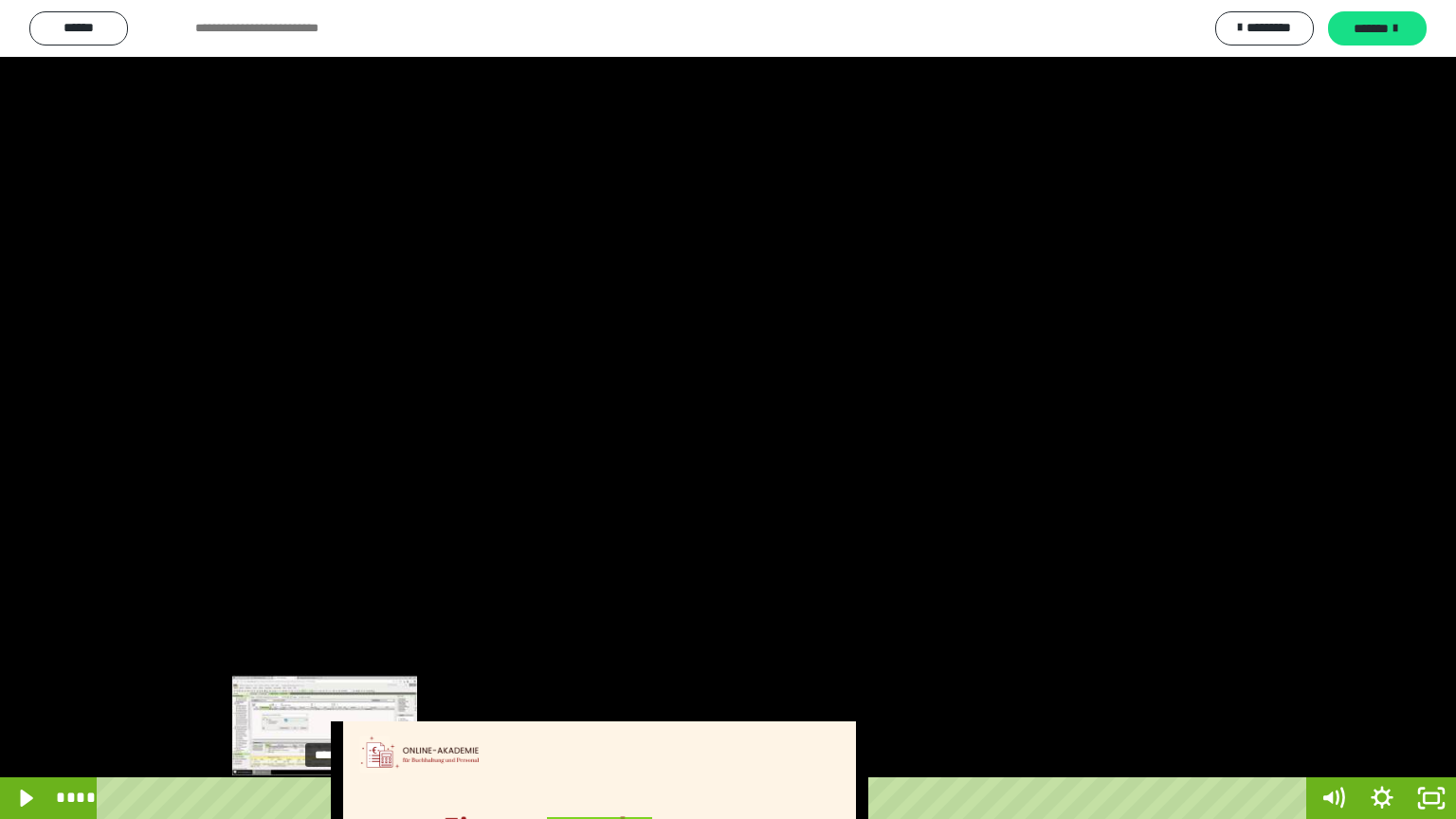 click on "****" at bounding box center (705, 798) 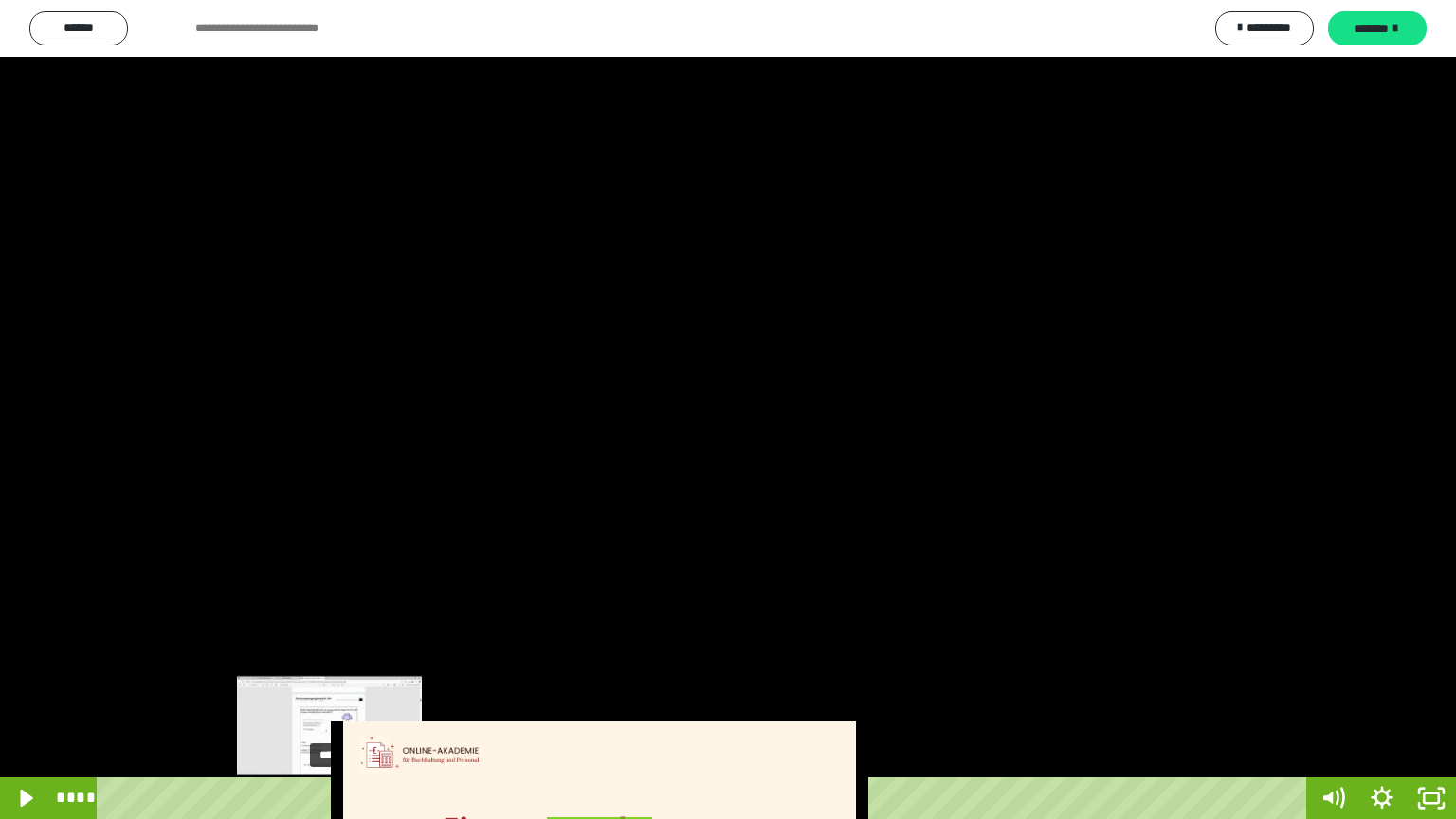 click on "****" at bounding box center (705, 798) 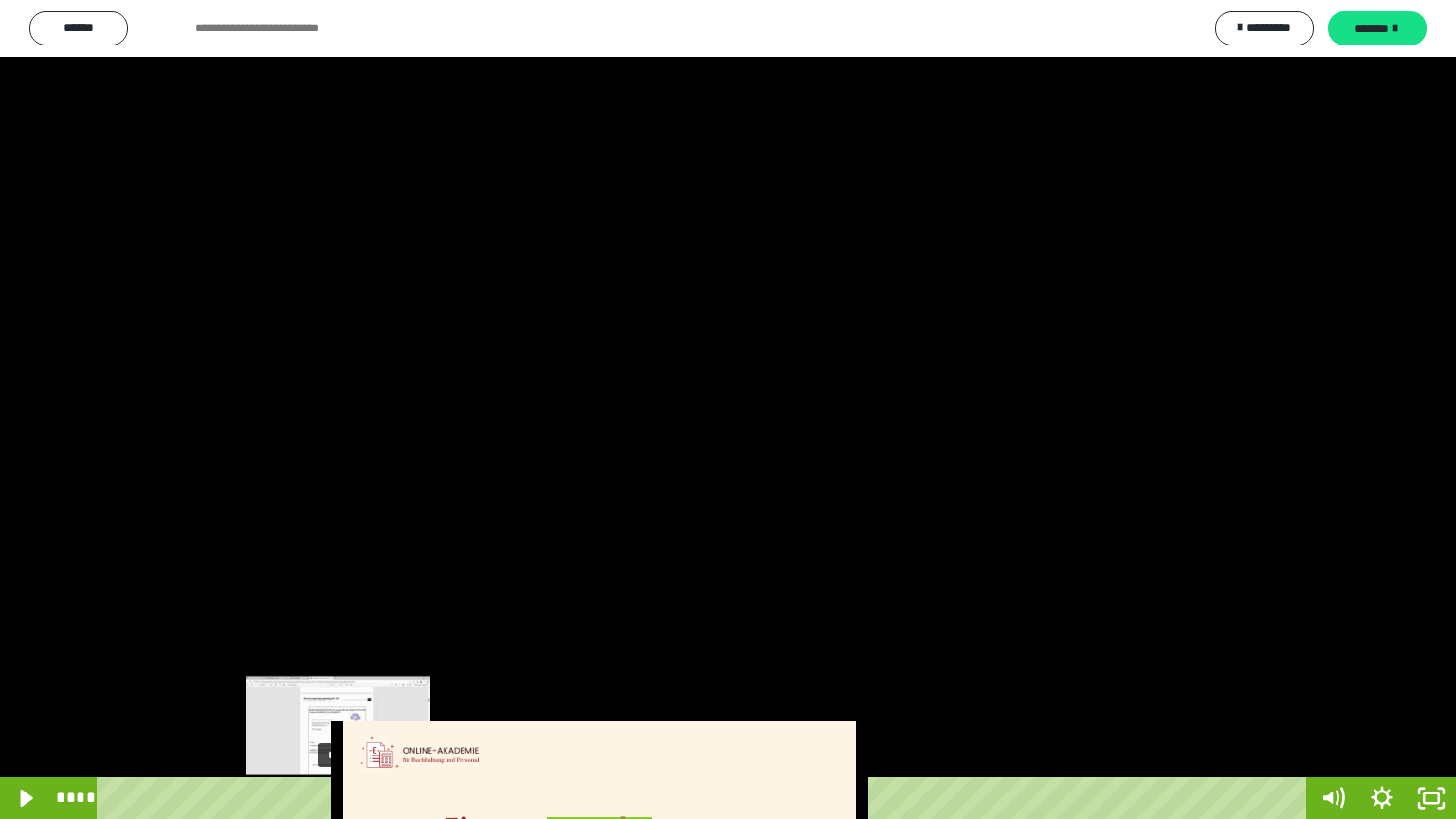 click on "****" at bounding box center (705, 798) 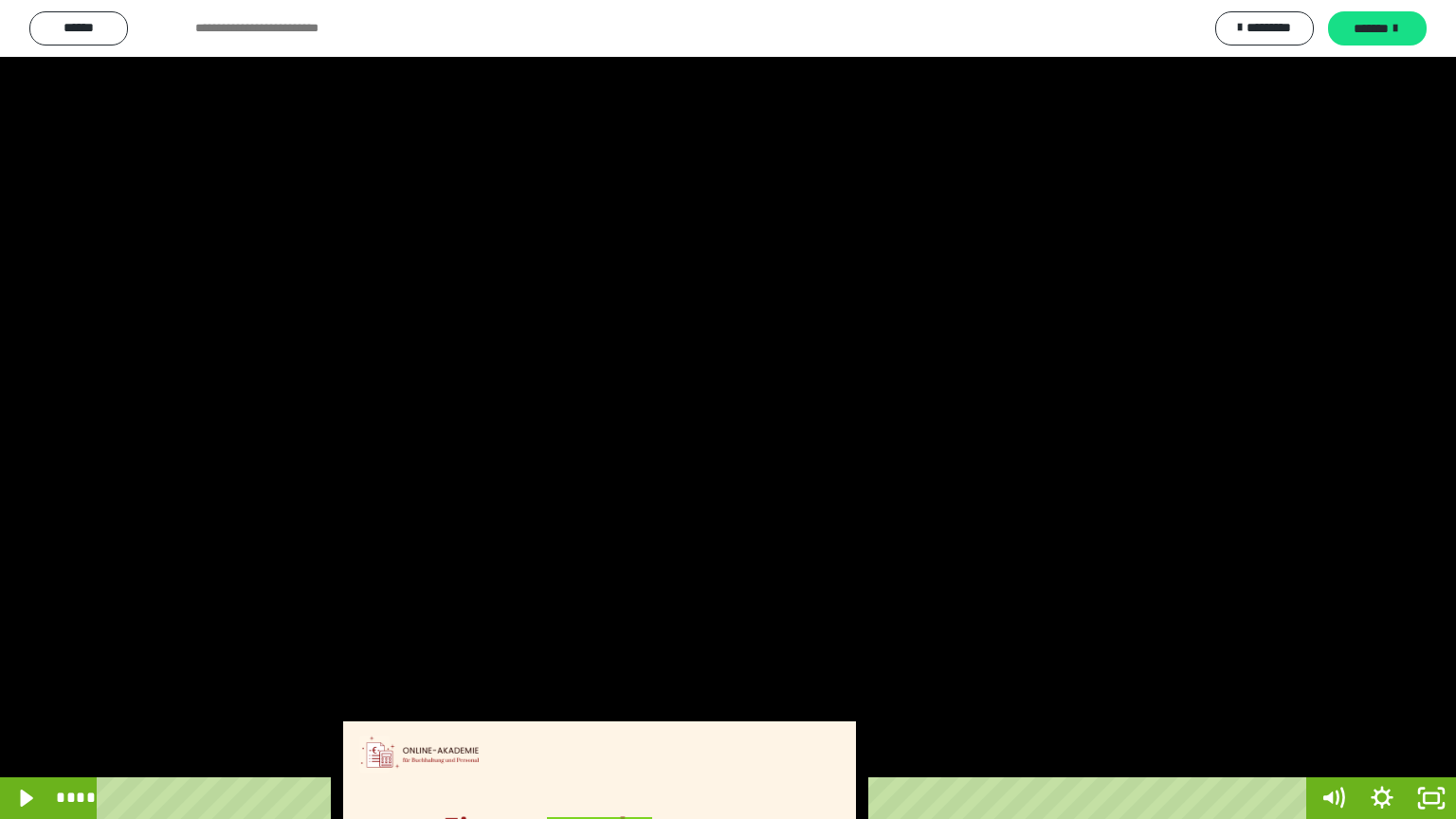 click at bounding box center [728, 410] 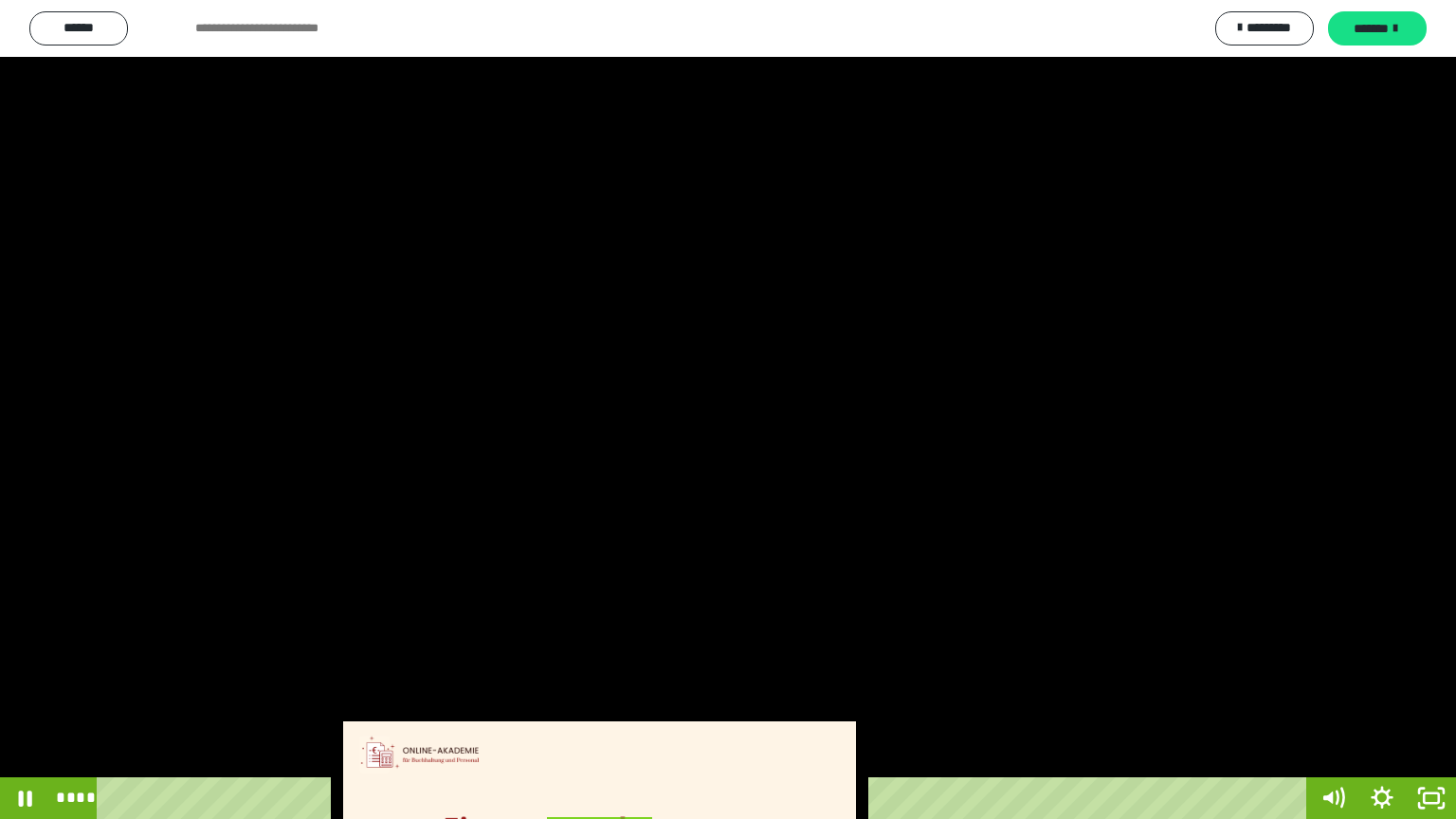 click at bounding box center [728, 410] 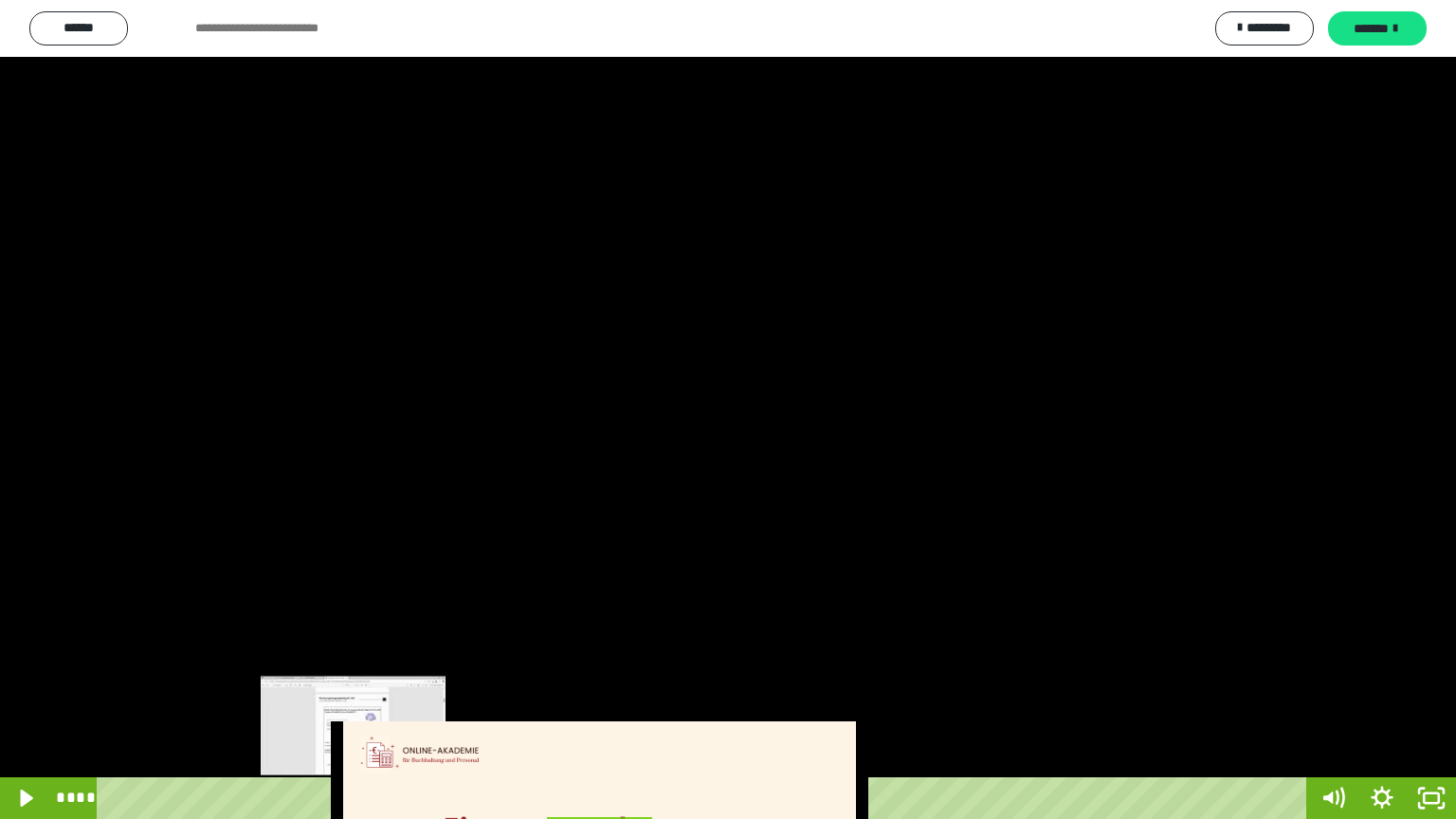 click on "****" at bounding box center [705, 798] 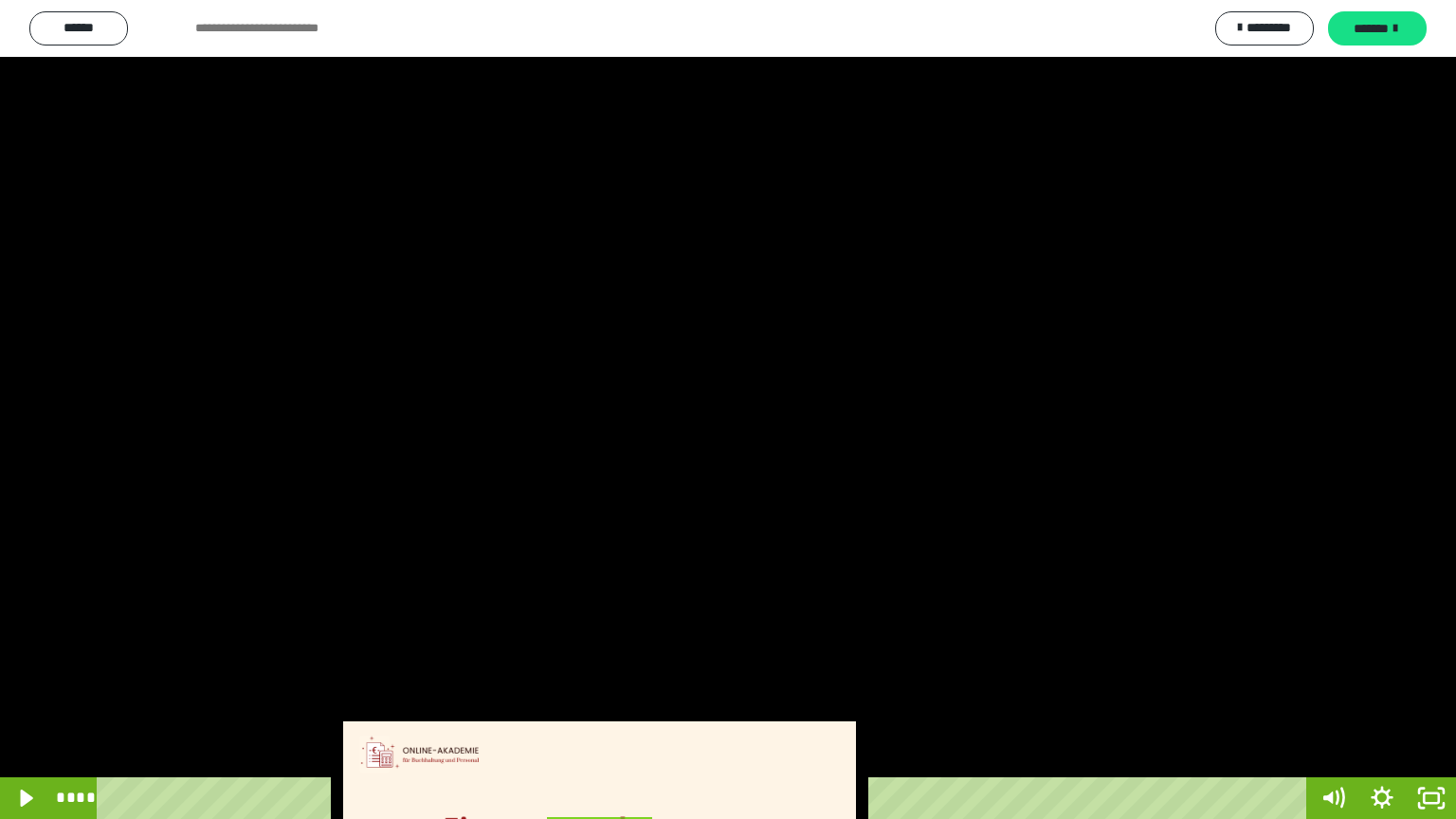 click at bounding box center [728, 410] 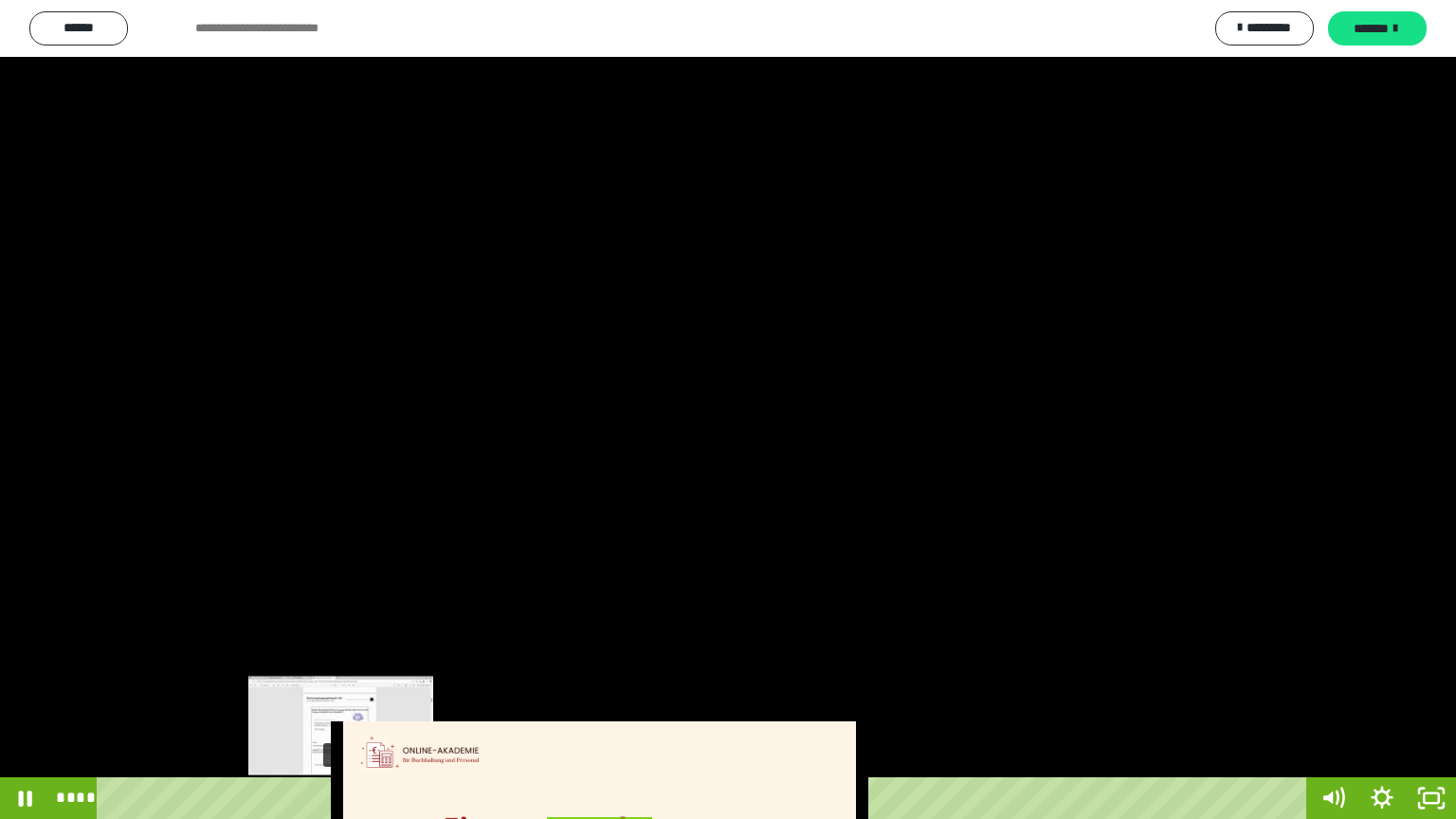 click on "****" at bounding box center (705, 798) 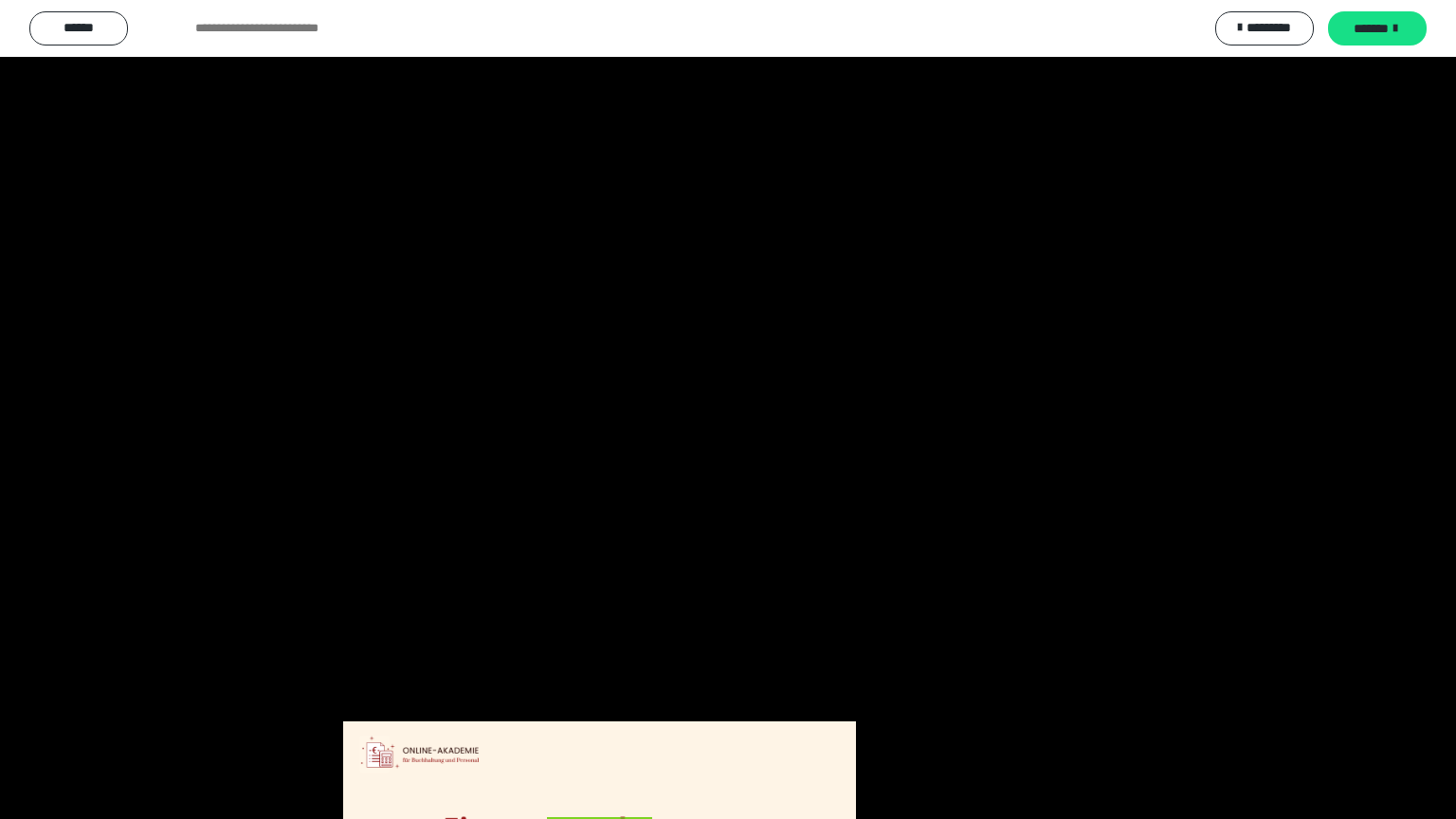 click at bounding box center [728, 410] 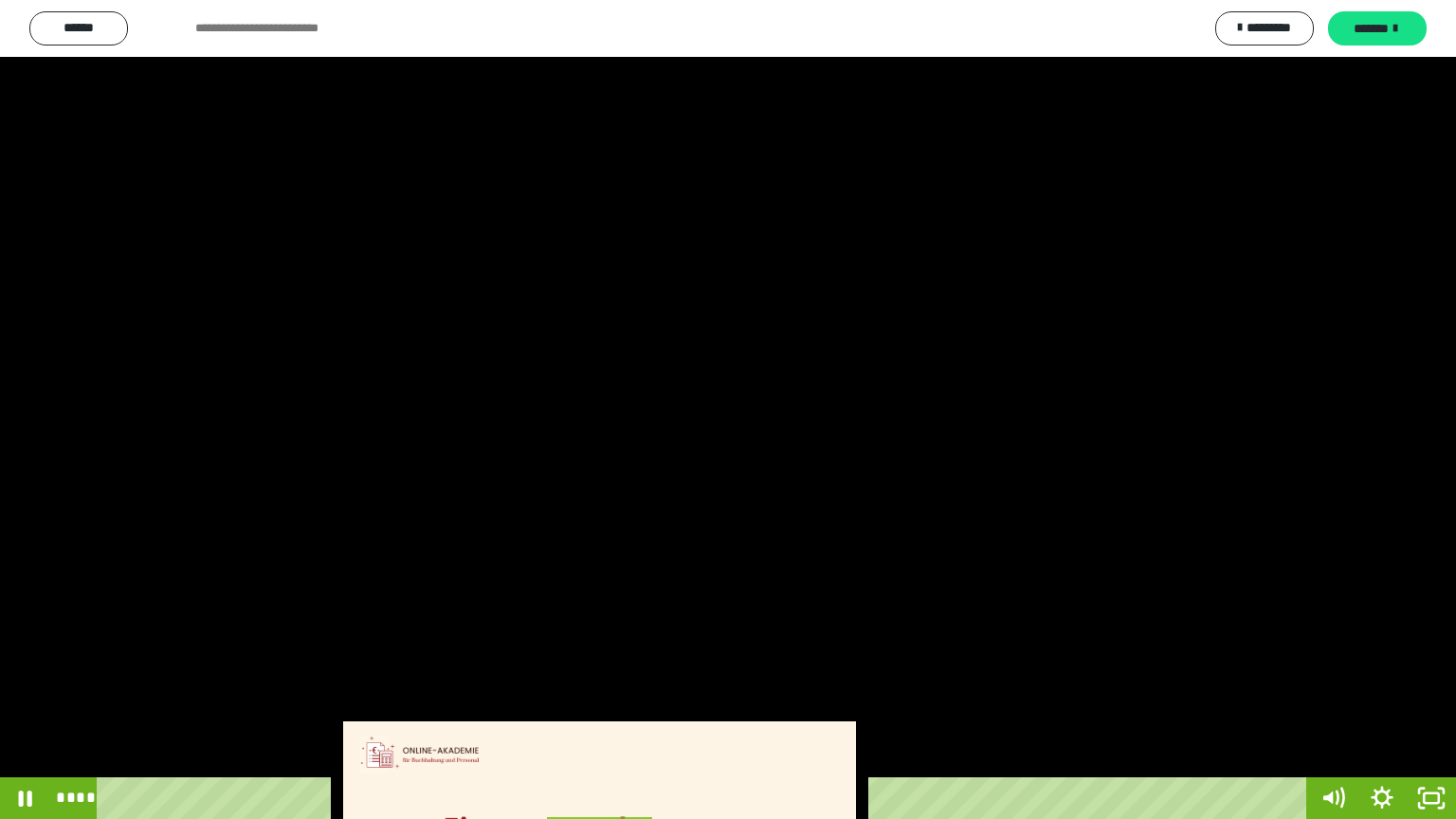 click at bounding box center [728, 410] 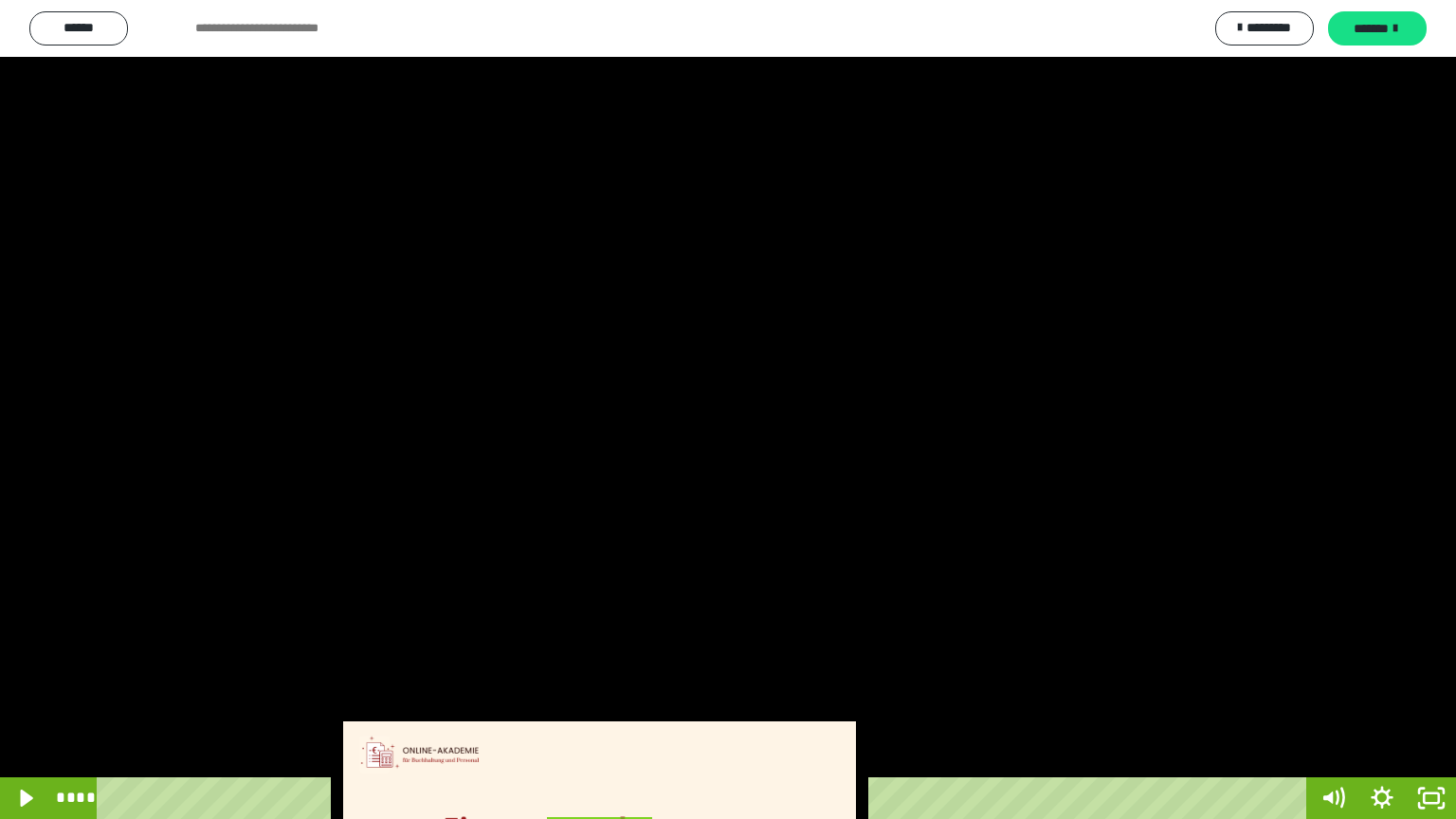 click at bounding box center [728, 410] 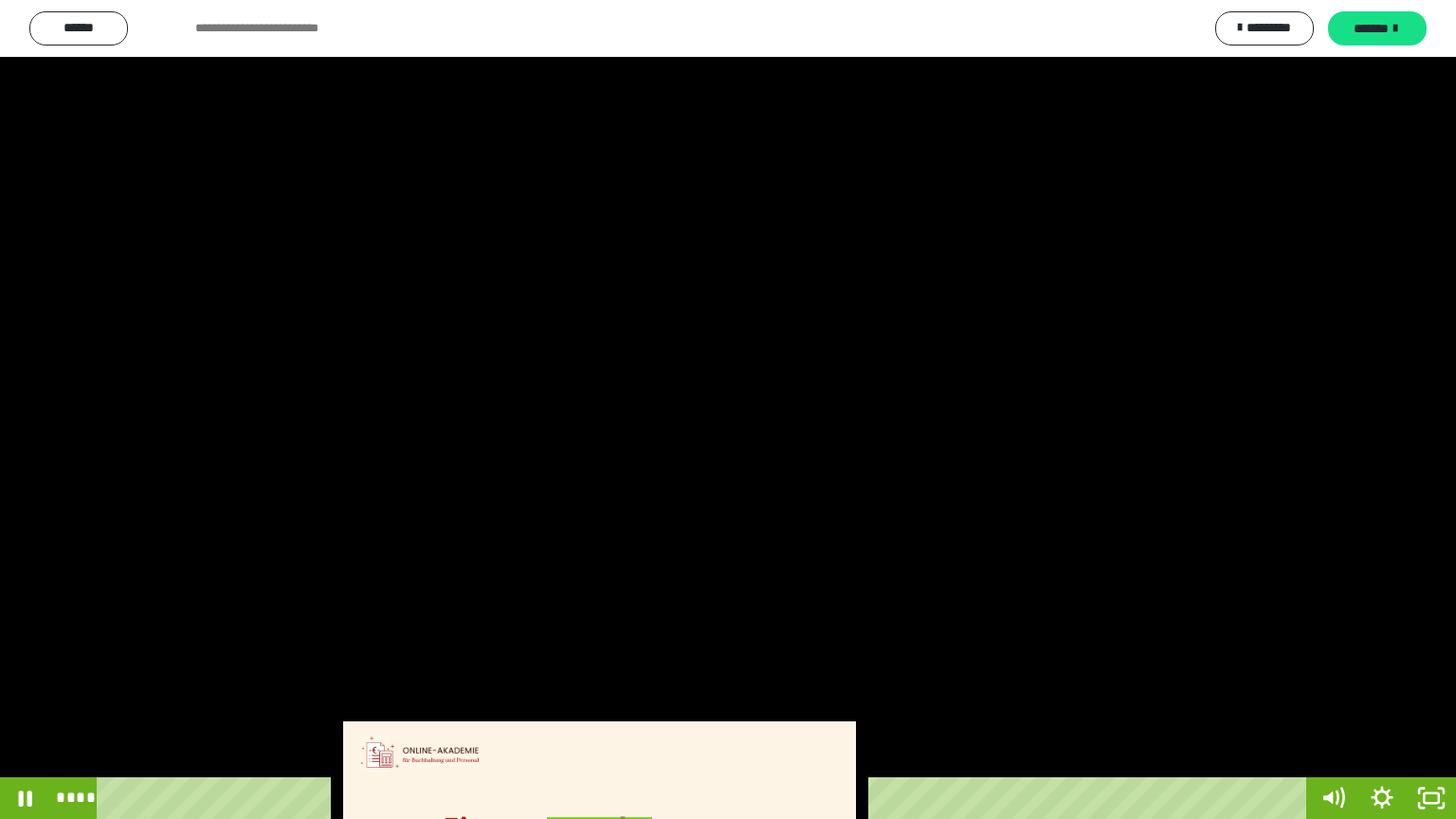 click at bounding box center [728, 410] 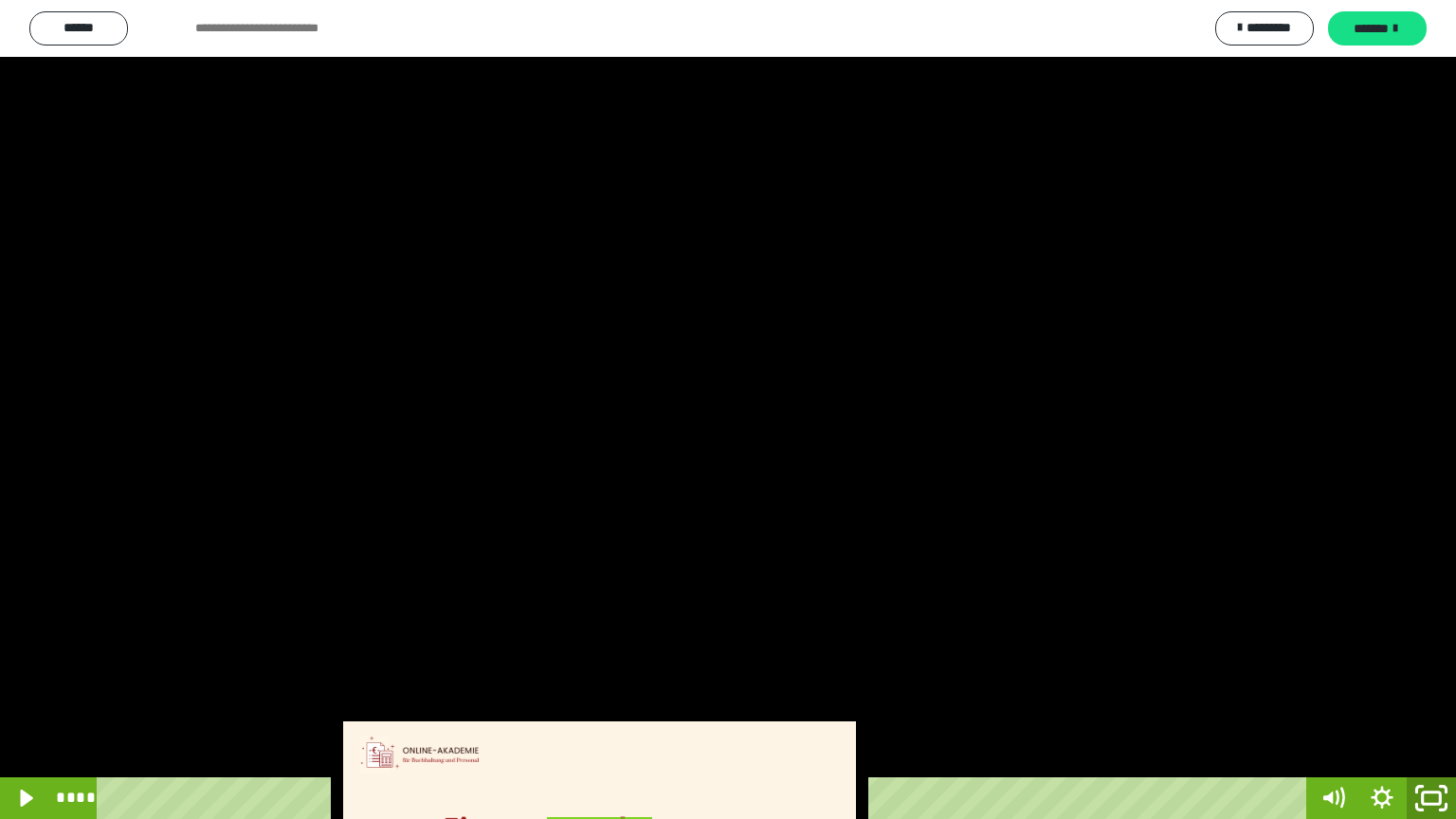 click 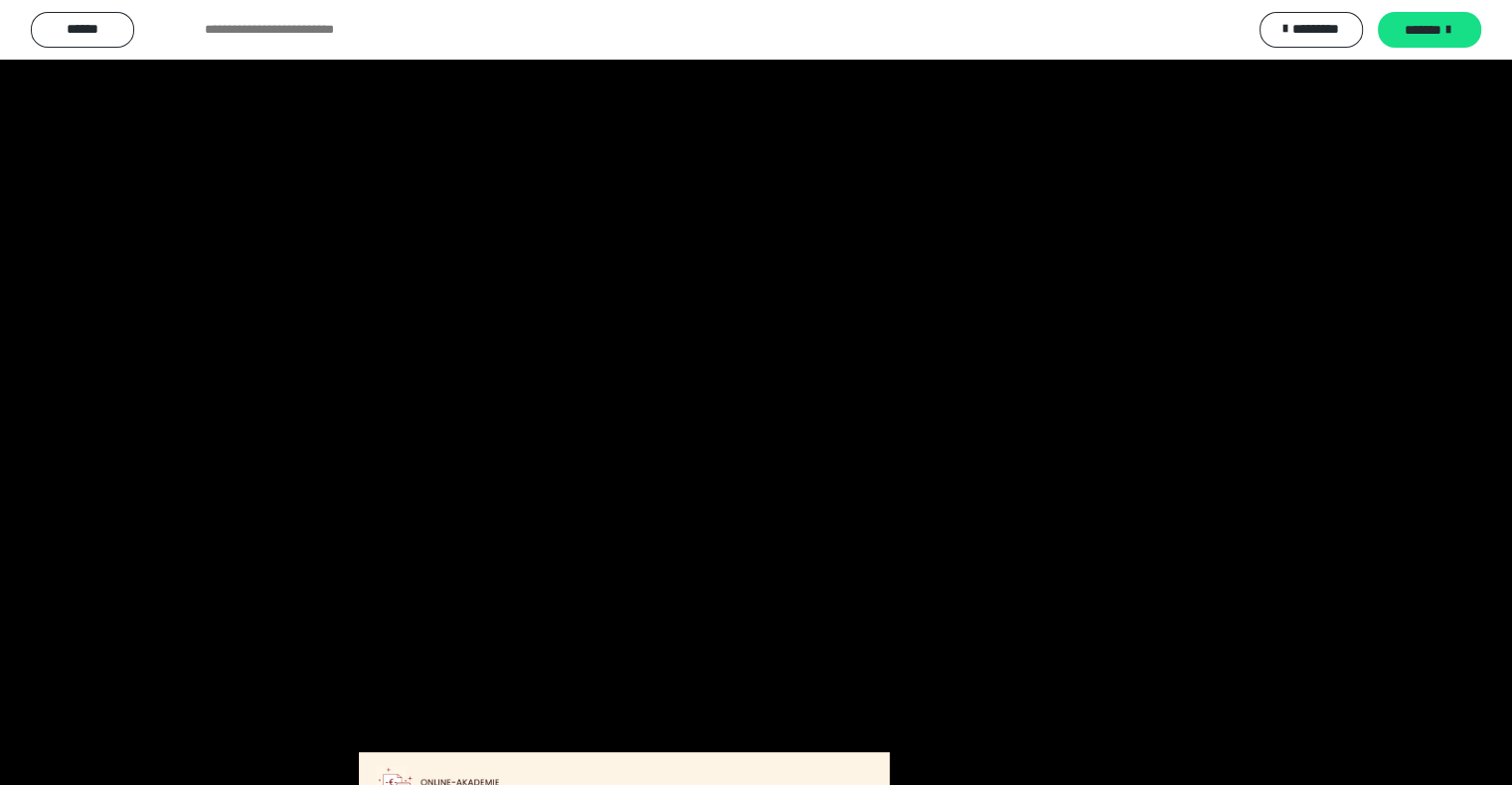 scroll, scrollTop: 3871, scrollLeft: 0, axis: vertical 